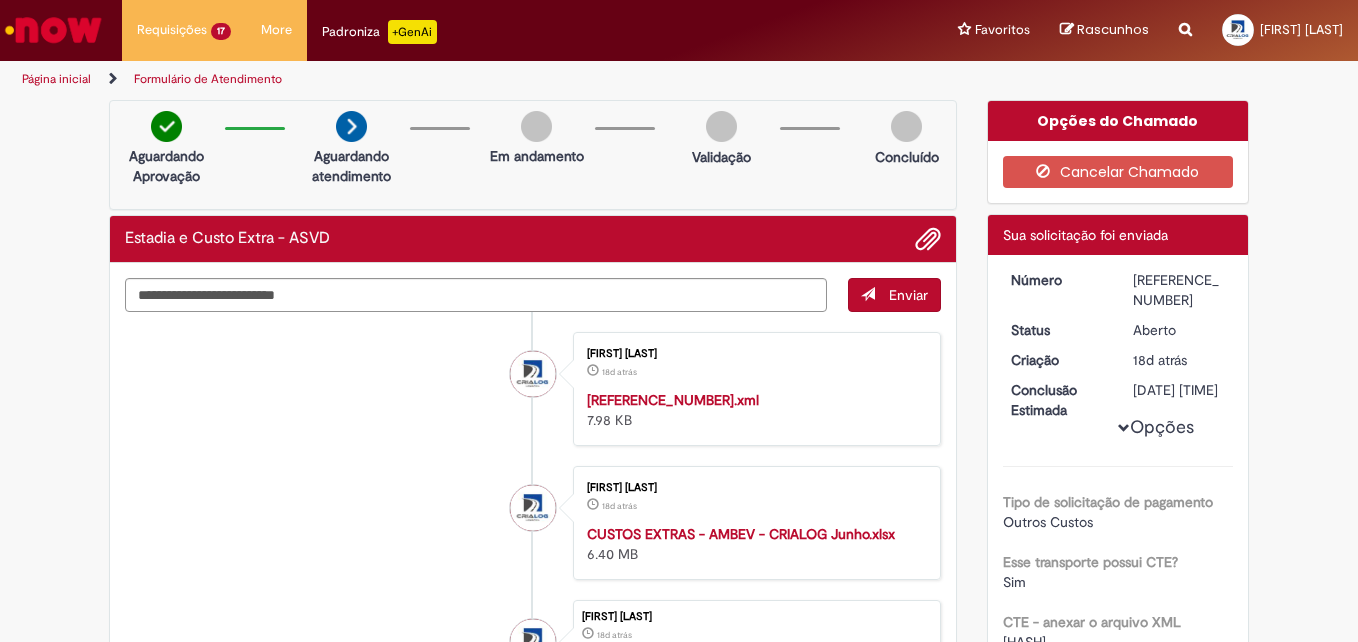 scroll, scrollTop: 0, scrollLeft: 0, axis: both 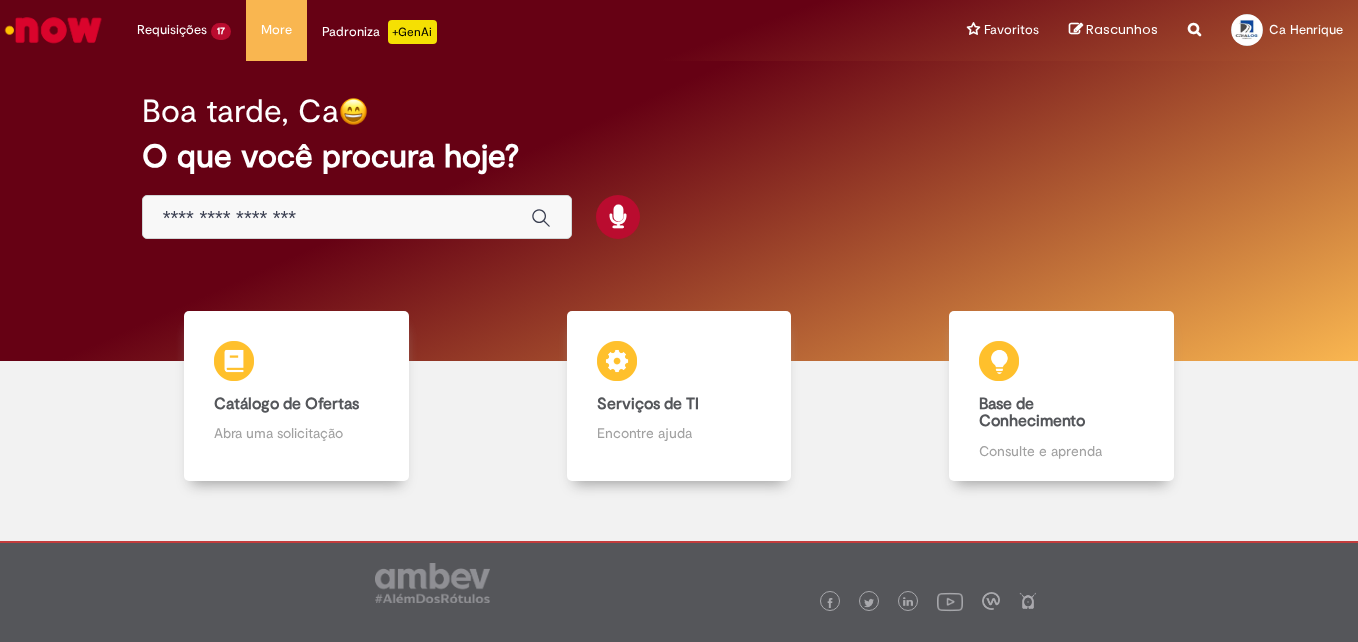 click on "Catálogo de Ofertas
Catálogo de Ofertas
Abra uma solicitação" at bounding box center (296, 396) 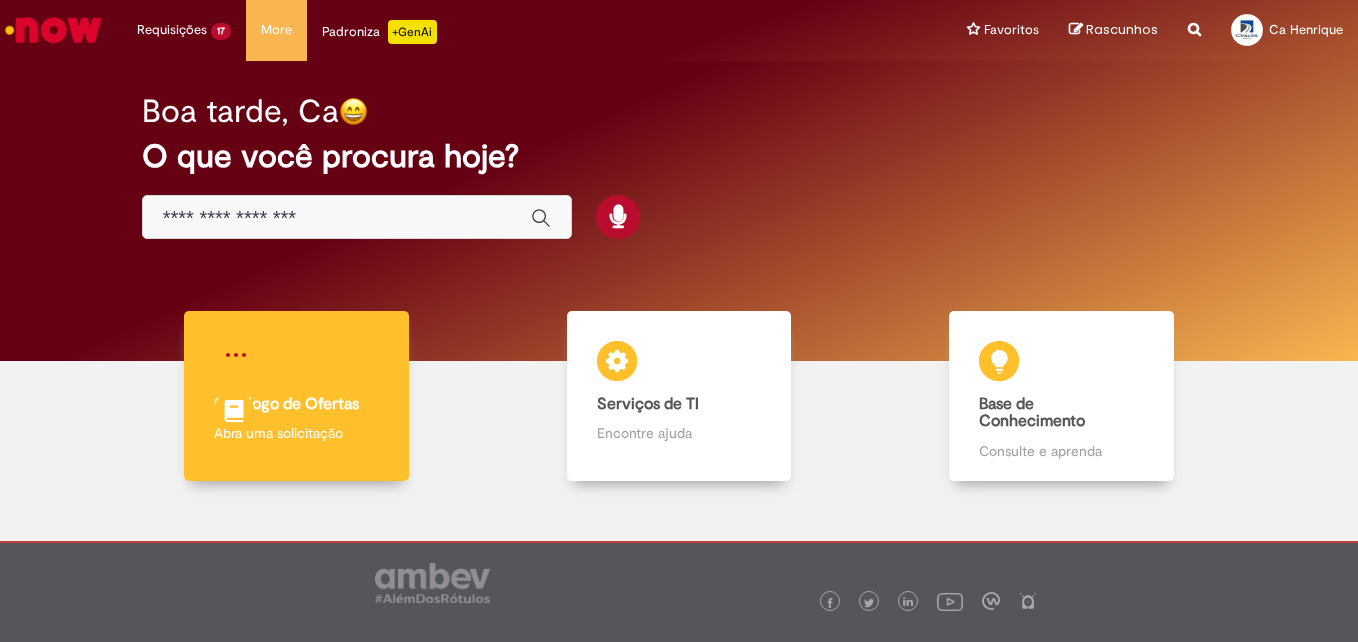 click on "Catálogo de Ofertas
Catálogo de Ofertas
Abra uma solicitação" at bounding box center [296, 396] 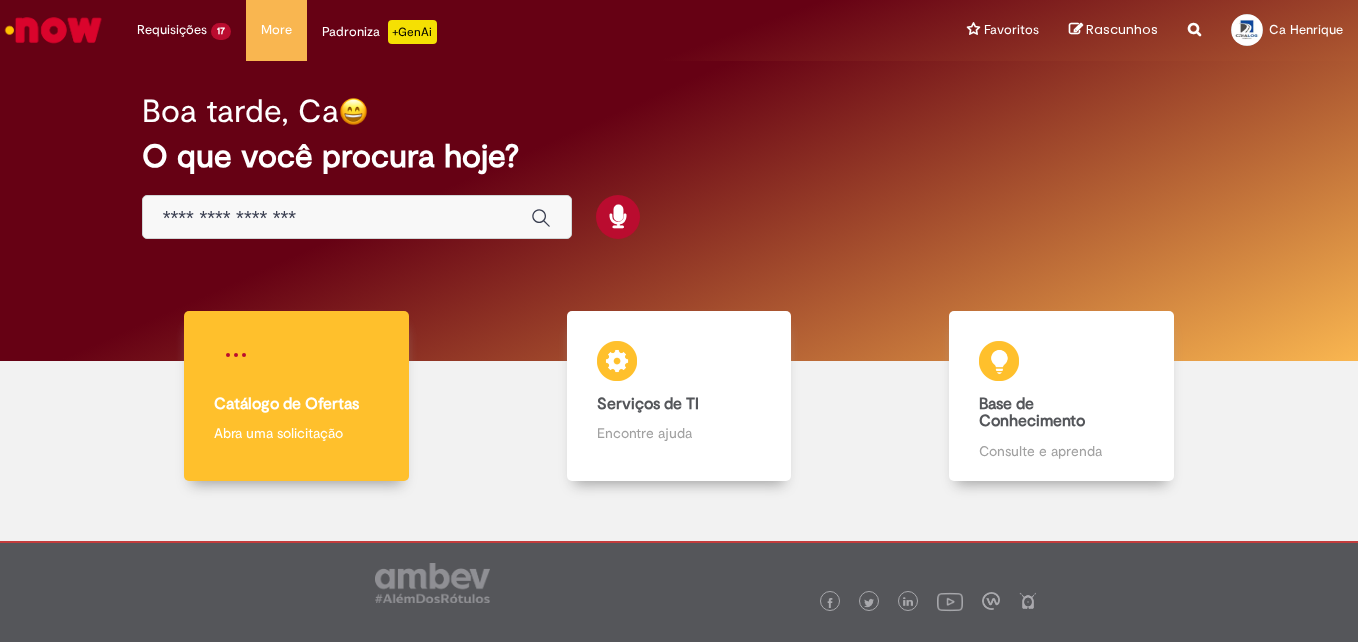 click on "Catálogo de Ofertas
Catálogo de Ofertas
Abra uma solicitação" at bounding box center [296, 396] 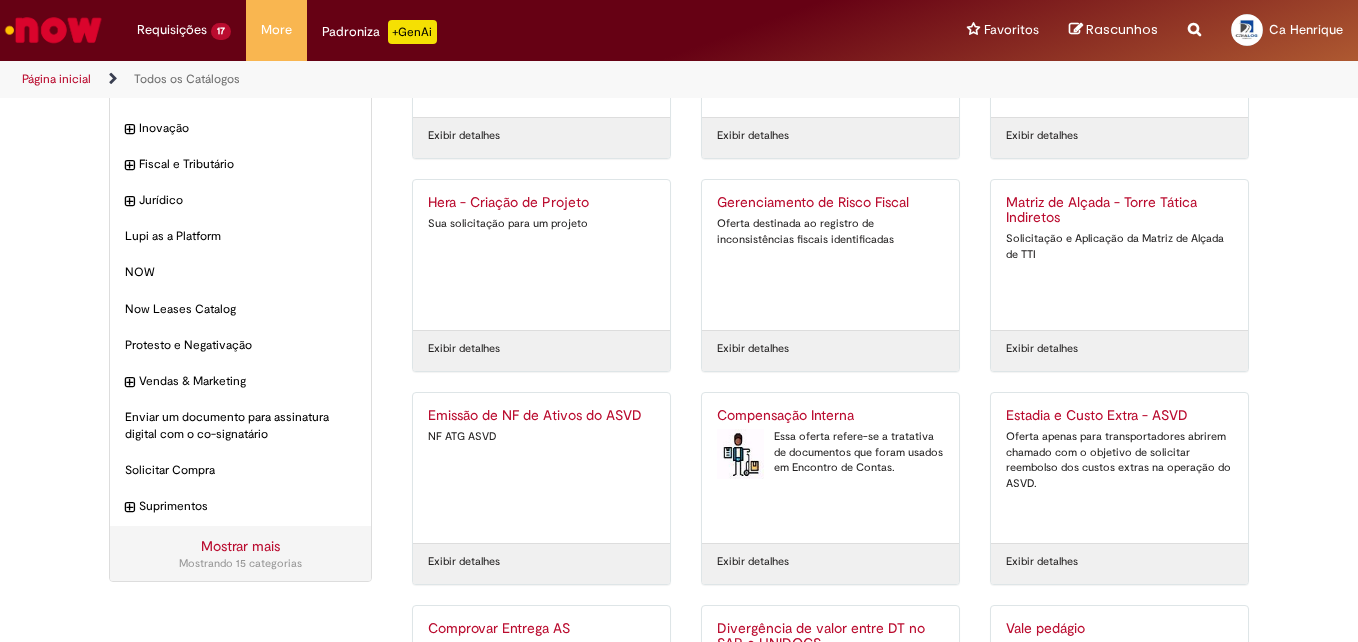 scroll, scrollTop: 200, scrollLeft: 0, axis: vertical 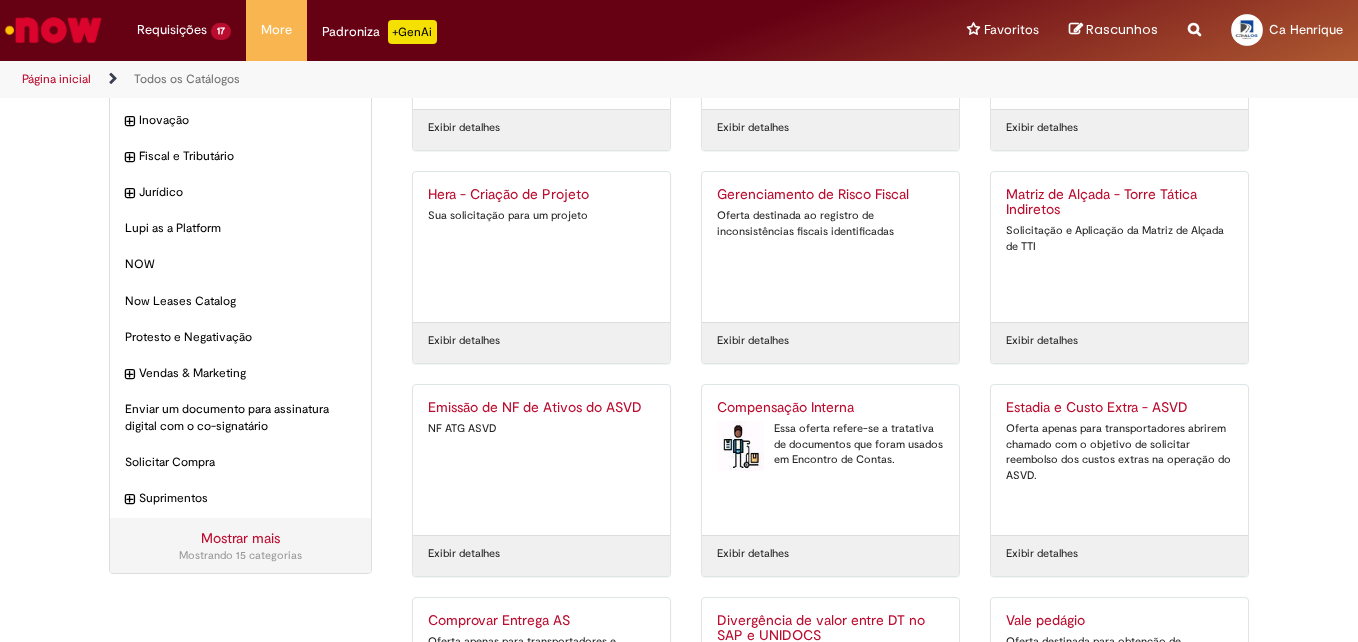 click on "Estadia e Custo Extra - ASVD" at bounding box center (1119, 408) 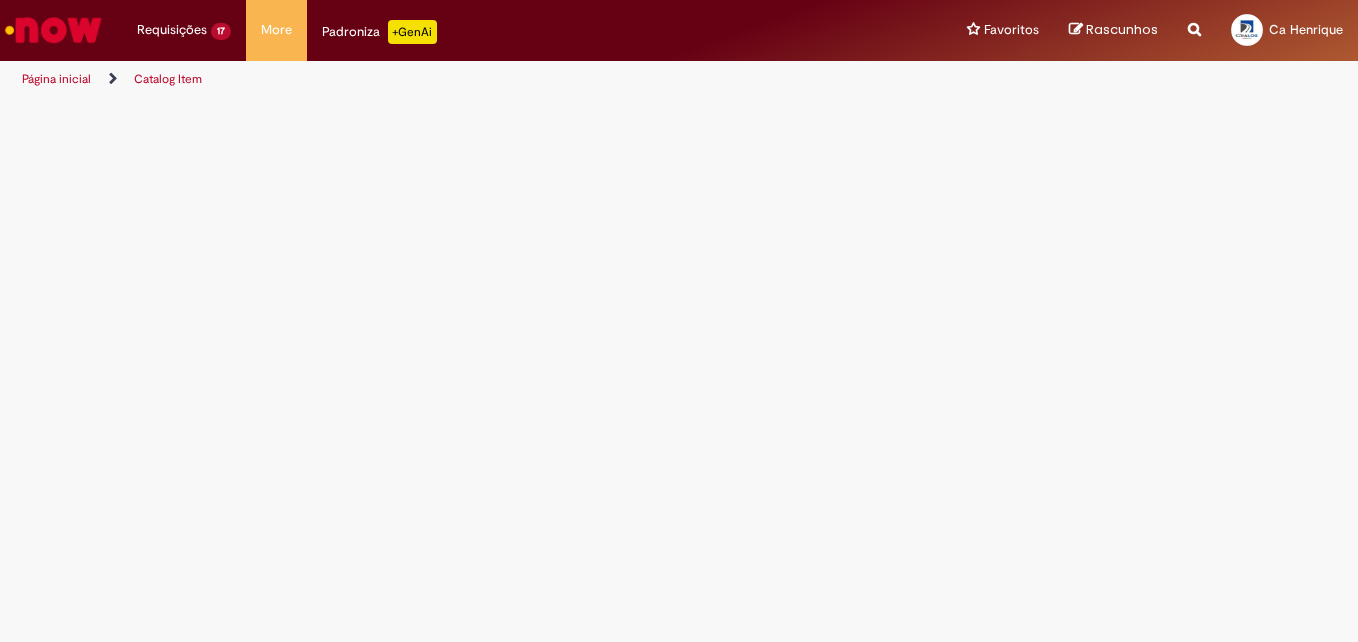 scroll, scrollTop: 0, scrollLeft: 0, axis: both 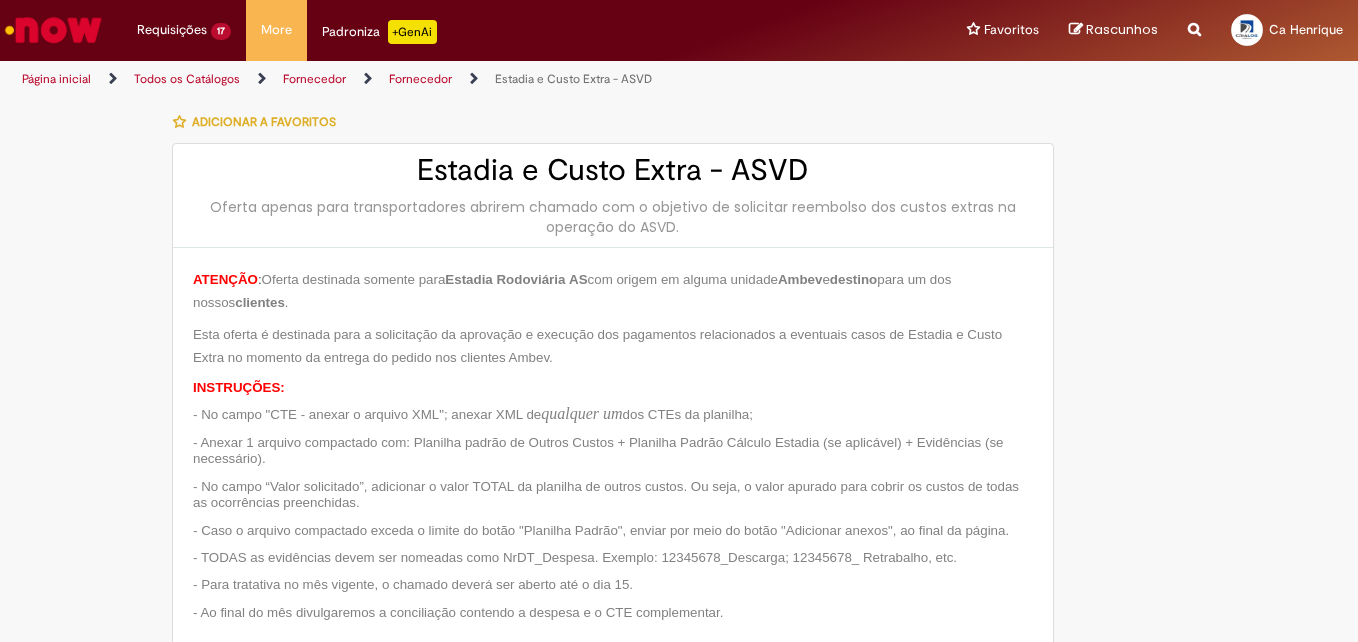 type on "**********" 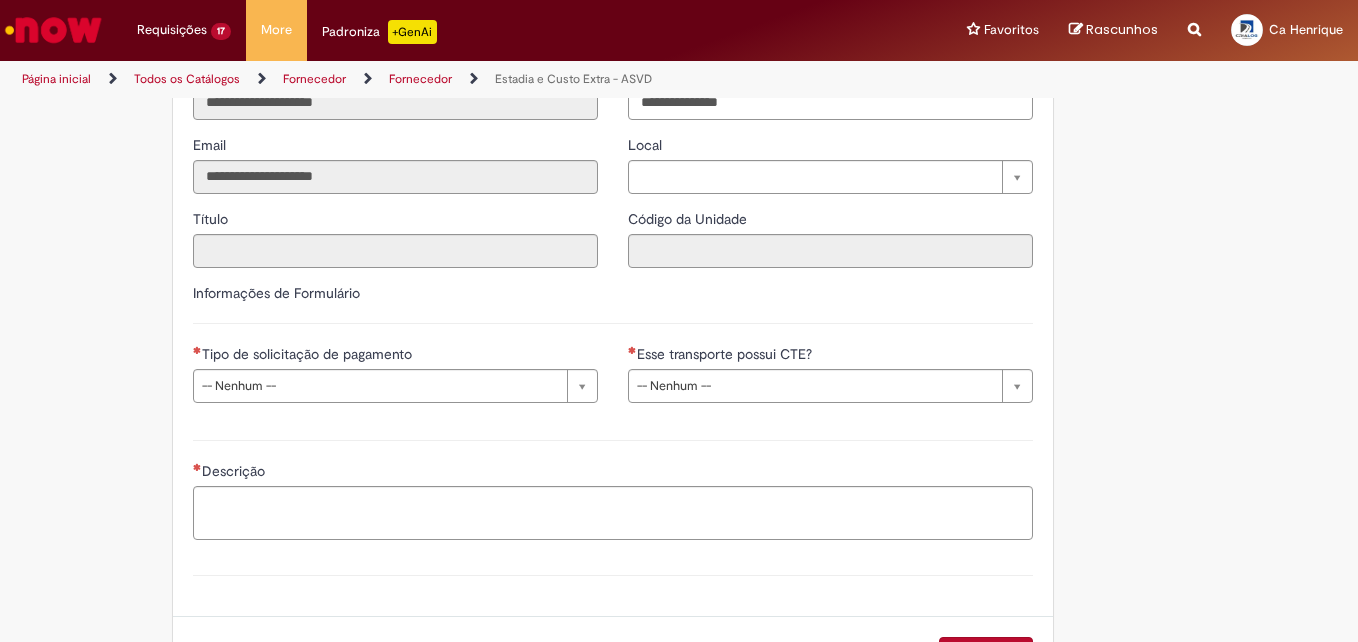 scroll, scrollTop: 900, scrollLeft: 0, axis: vertical 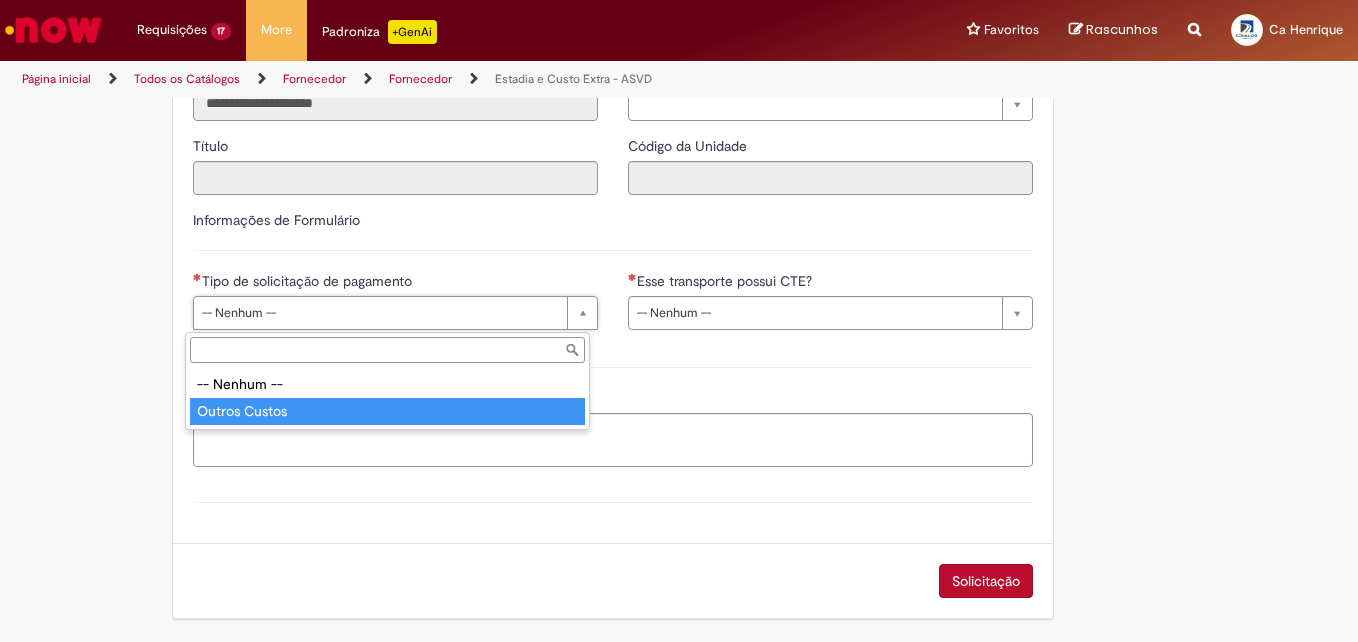 drag, startPoint x: 364, startPoint y: 418, endPoint x: 601, endPoint y: 332, distance: 252.121 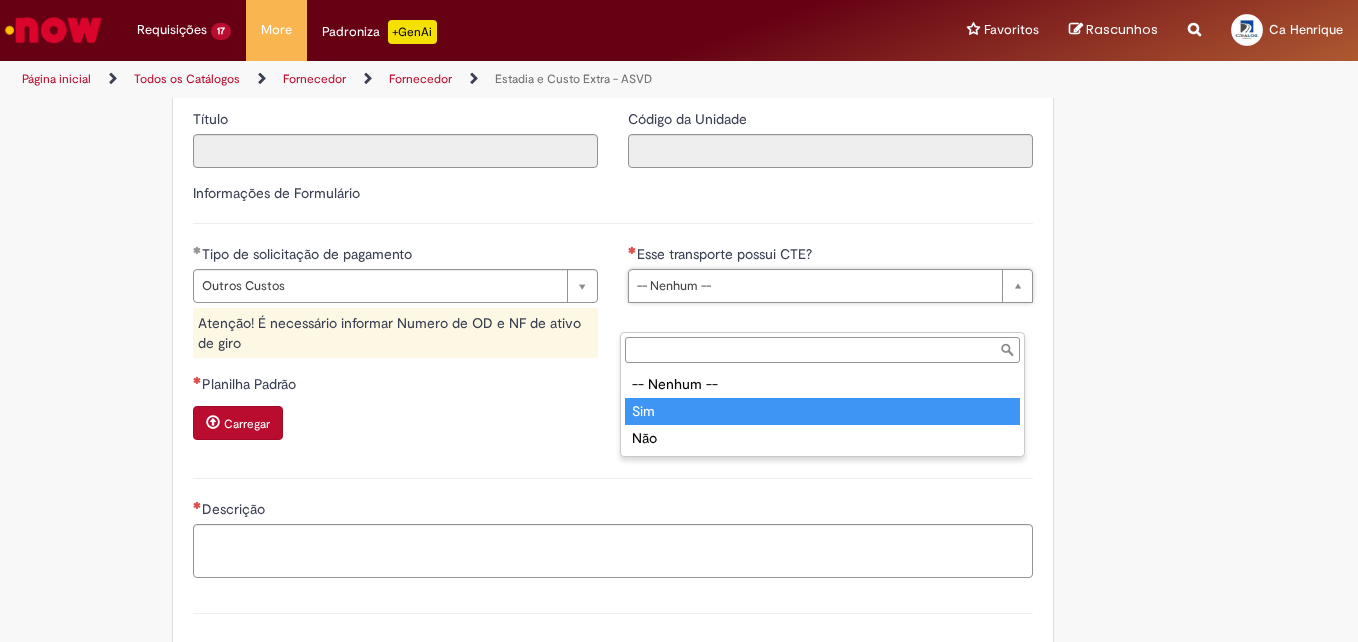 type on "***" 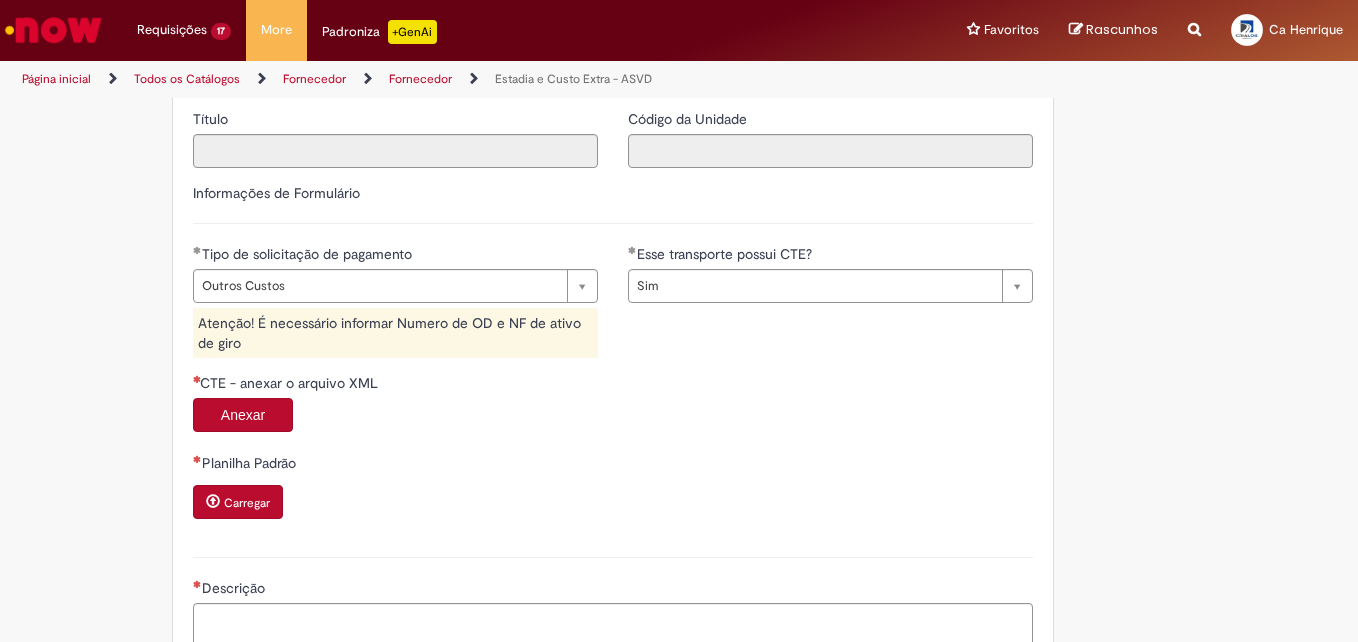 click on "Anexar" at bounding box center (243, 415) 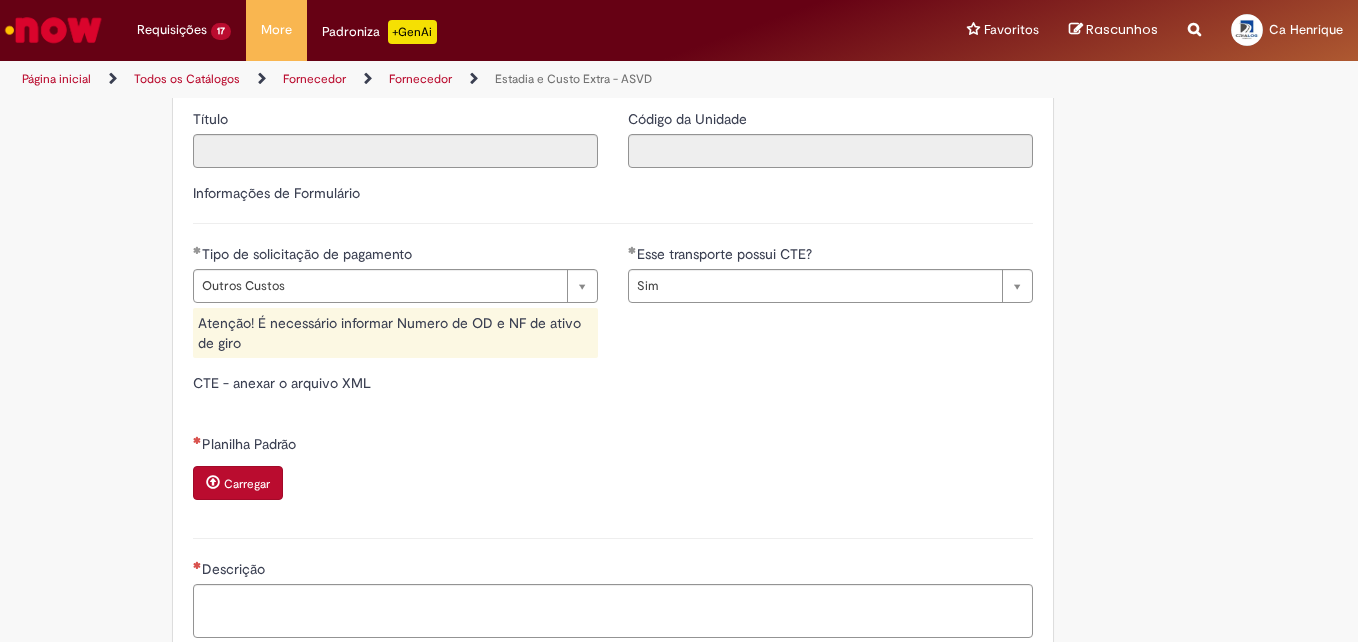 type on "****" 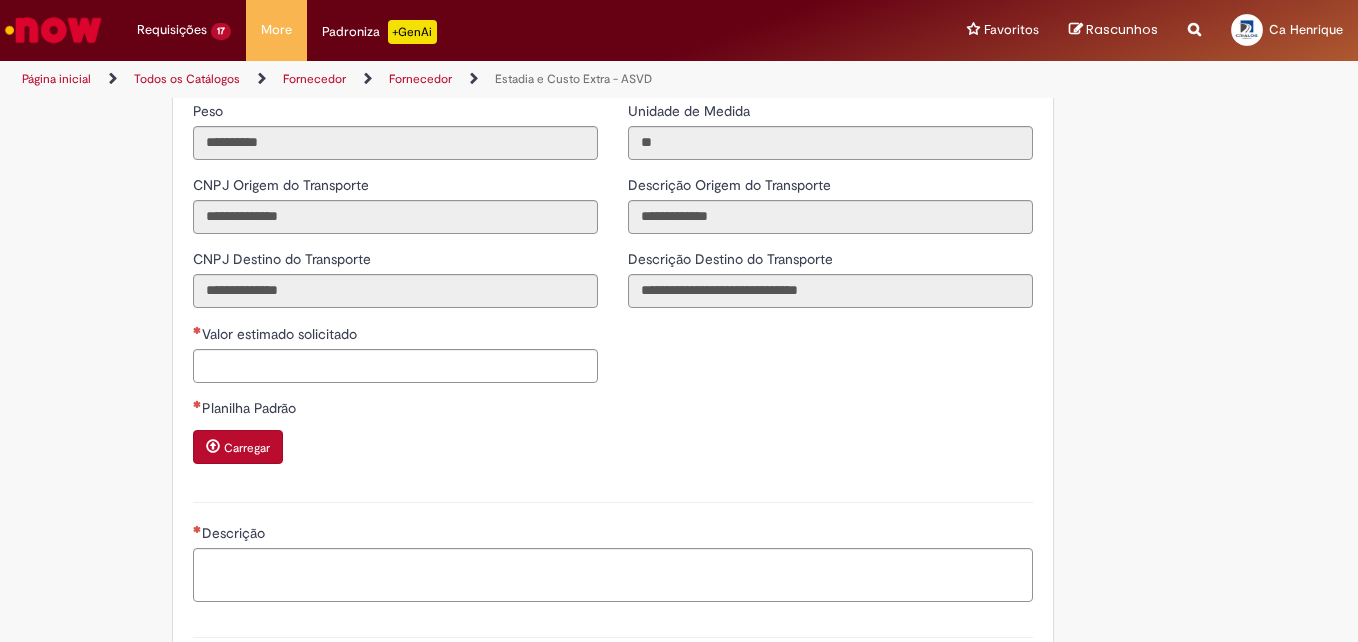 scroll, scrollTop: 1700, scrollLeft: 0, axis: vertical 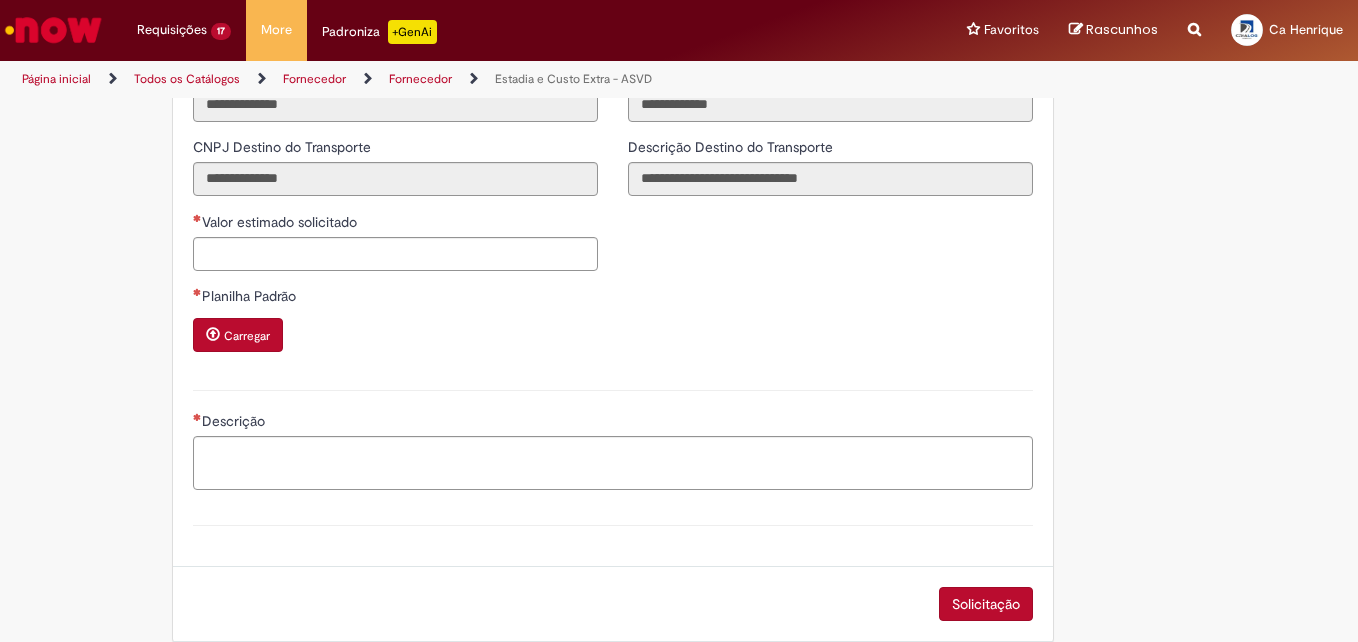 click on "Carregar" at bounding box center (247, 336) 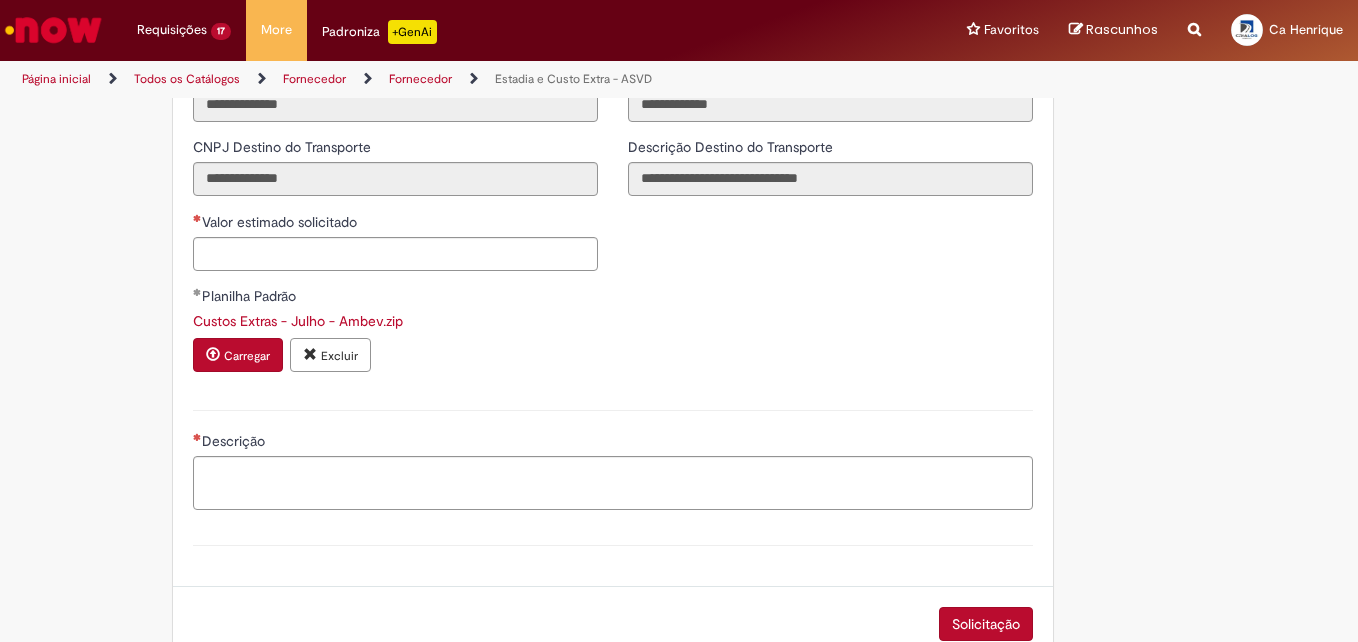 click on "Excluir" at bounding box center [330, 355] 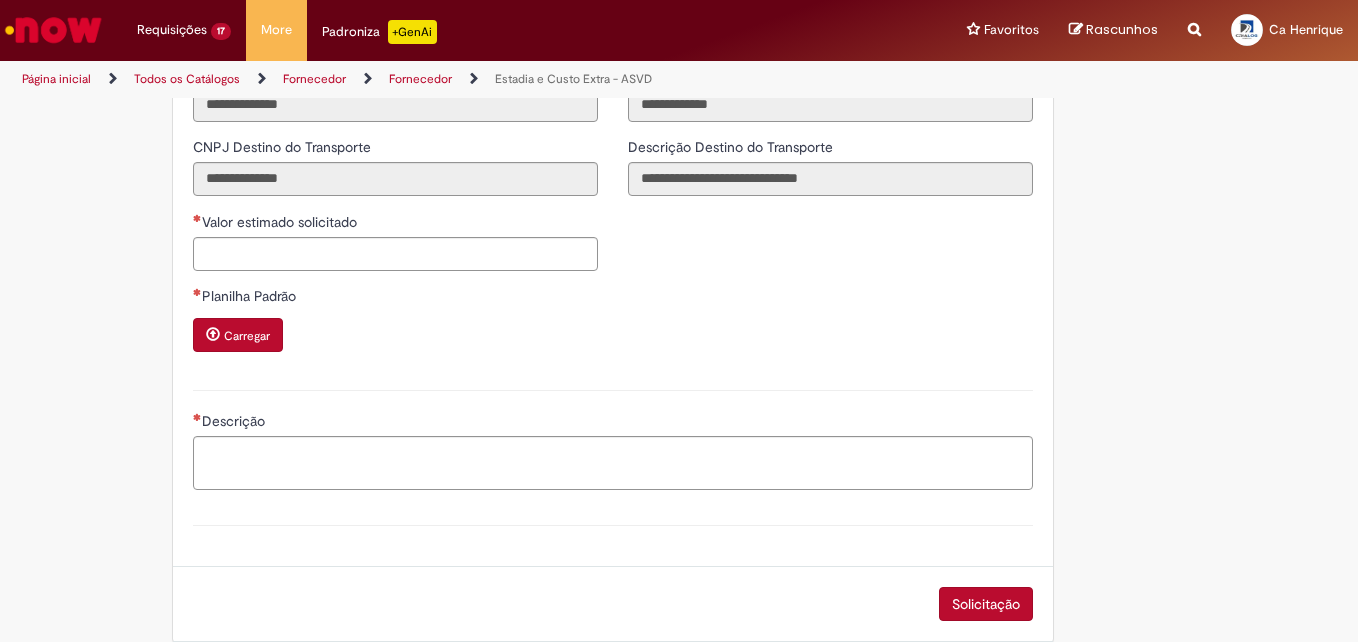 click on "Carregar" at bounding box center [247, 336] 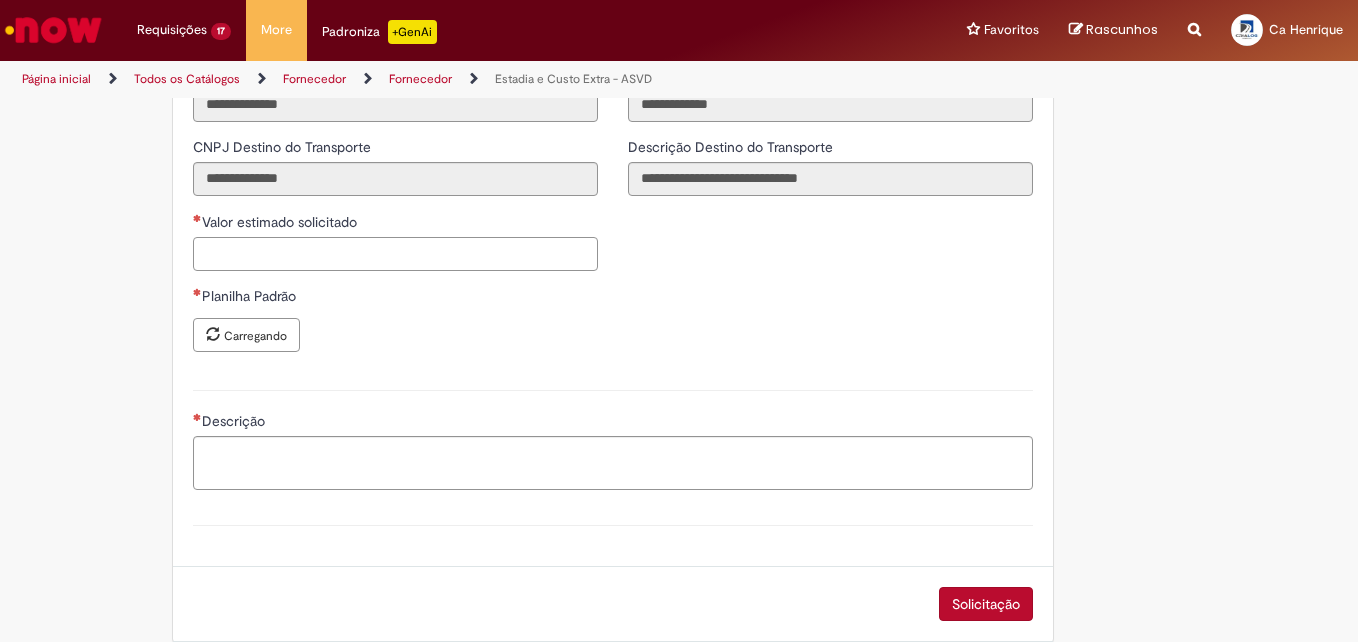 click on "Valor estimado solicitado" at bounding box center [395, 254] 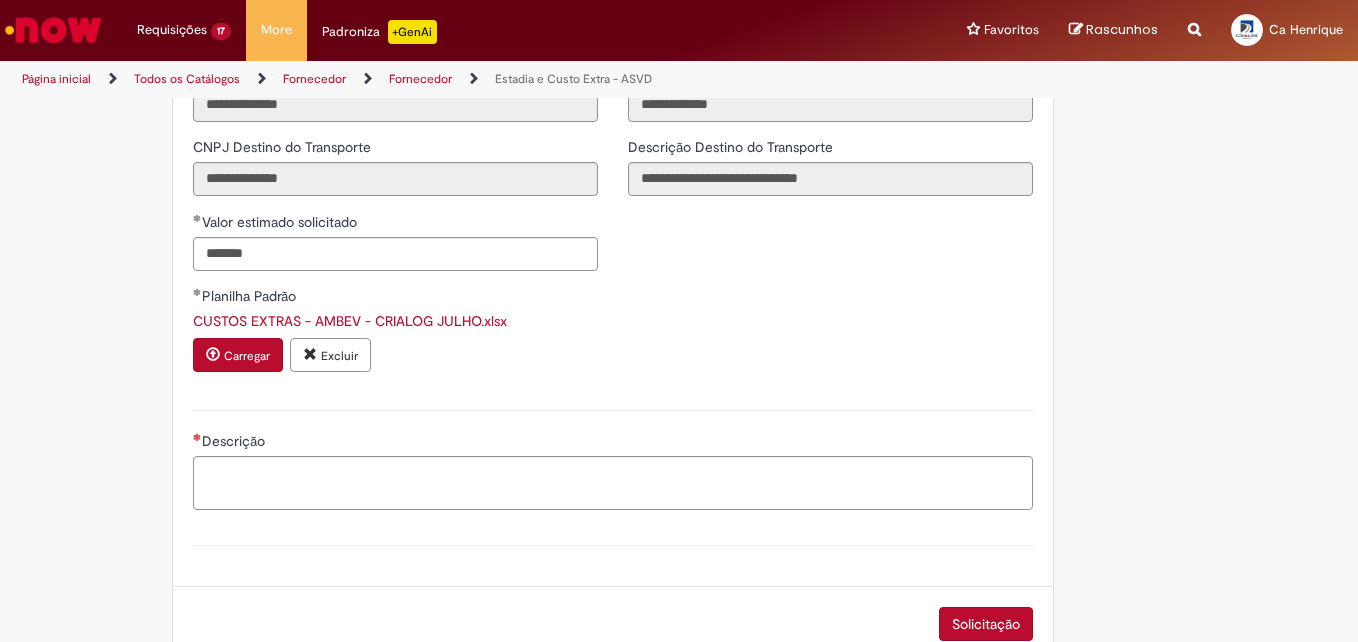 type on "**********" 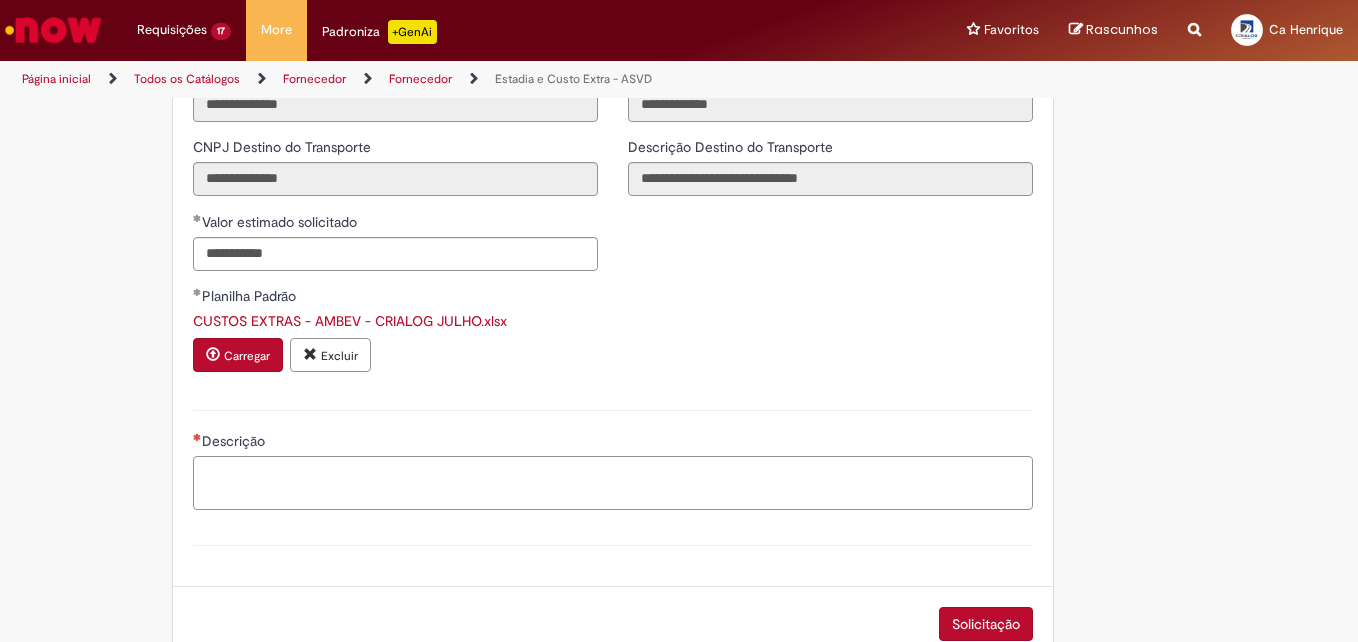click on "Descrição" at bounding box center (613, 483) 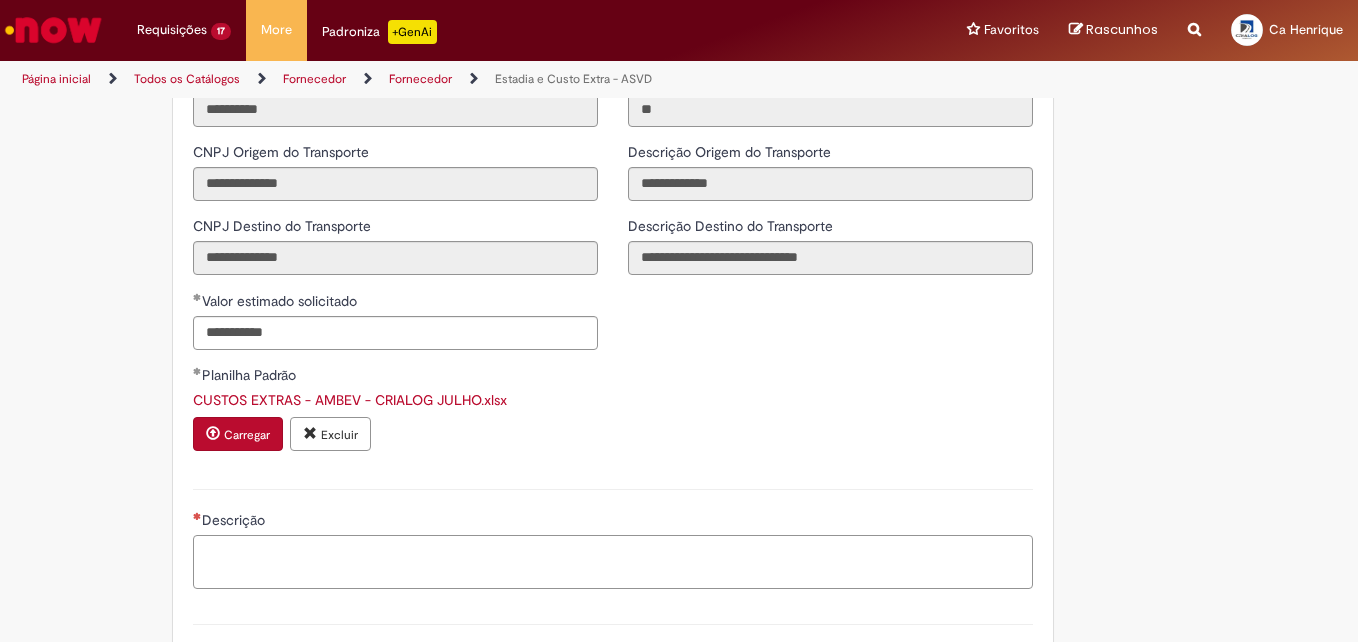 scroll, scrollTop: 1777, scrollLeft: 0, axis: vertical 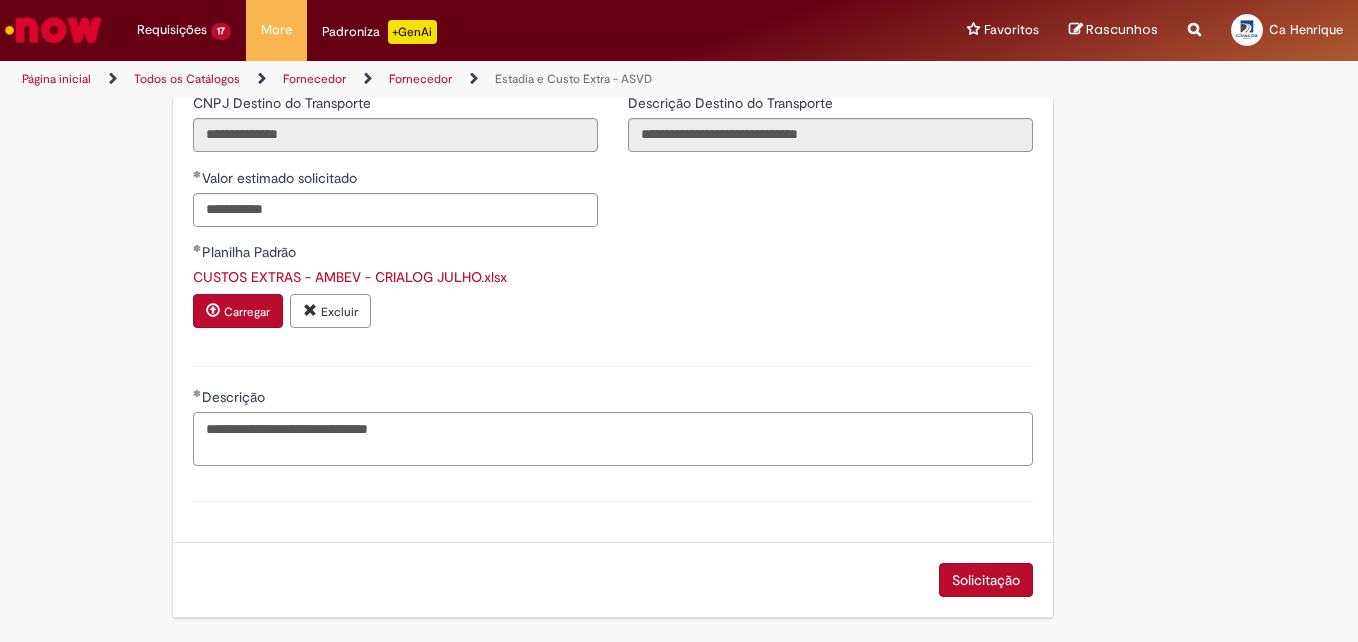 type on "**********" 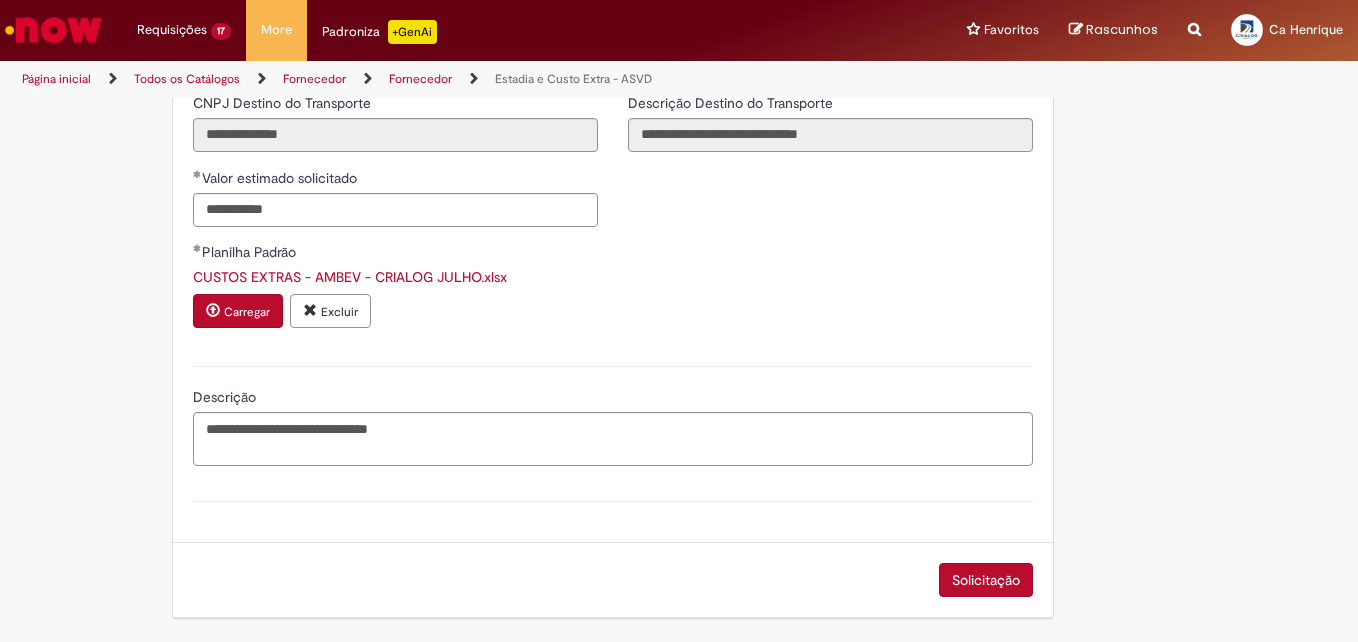 type 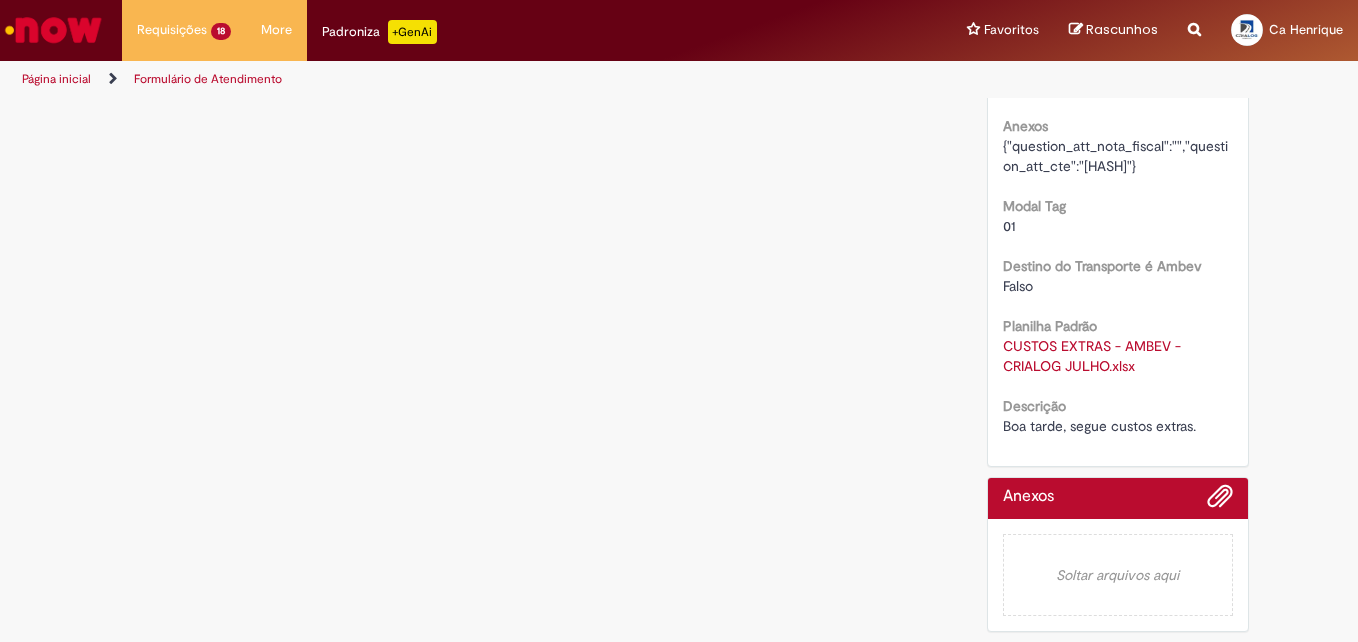 scroll, scrollTop: 0, scrollLeft: 0, axis: both 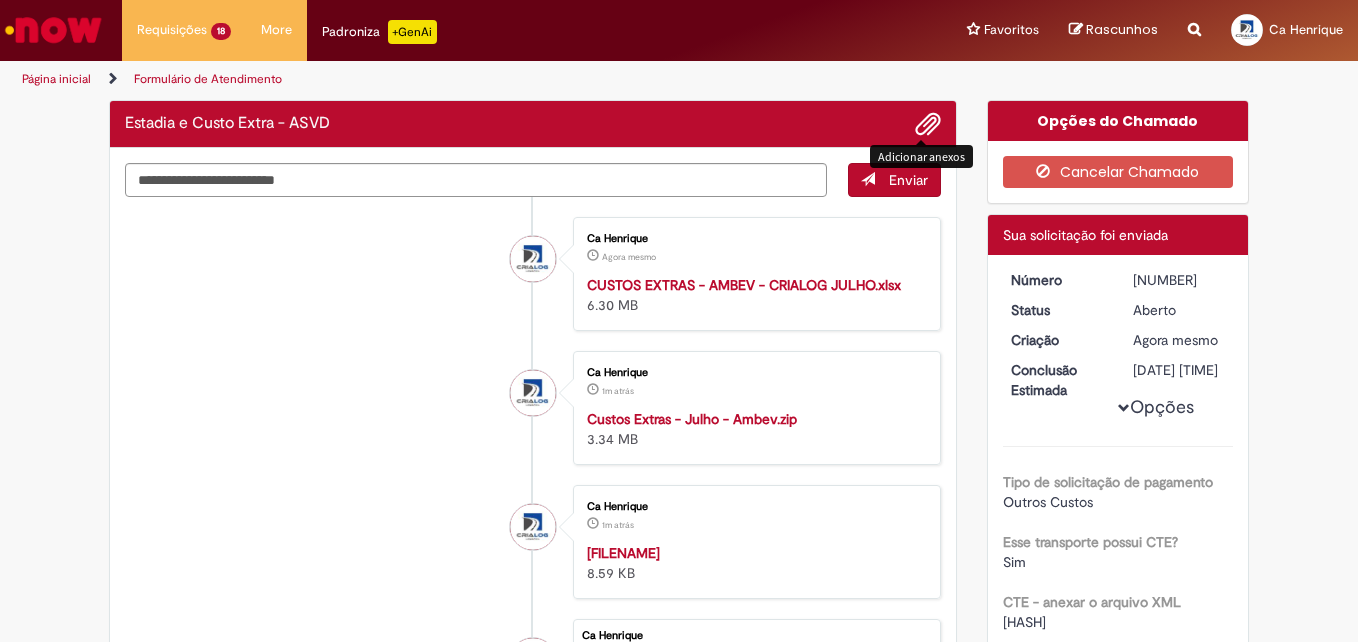 click at bounding box center (928, 125) 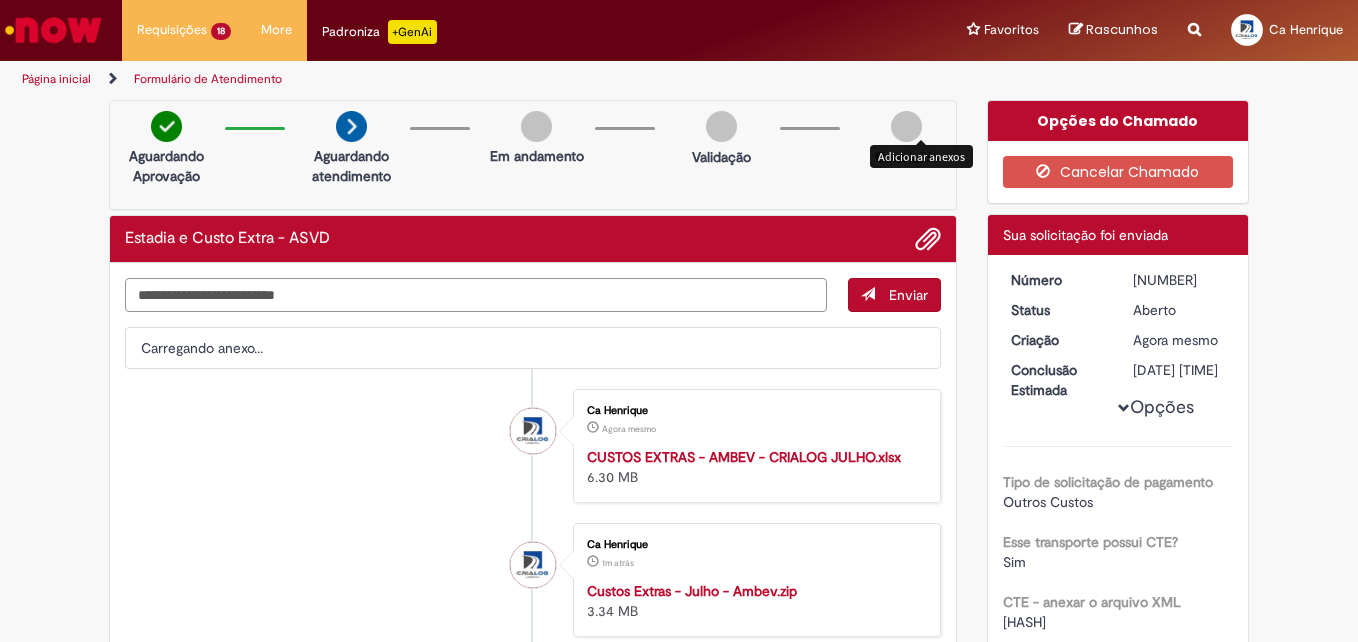 click at bounding box center [476, 295] 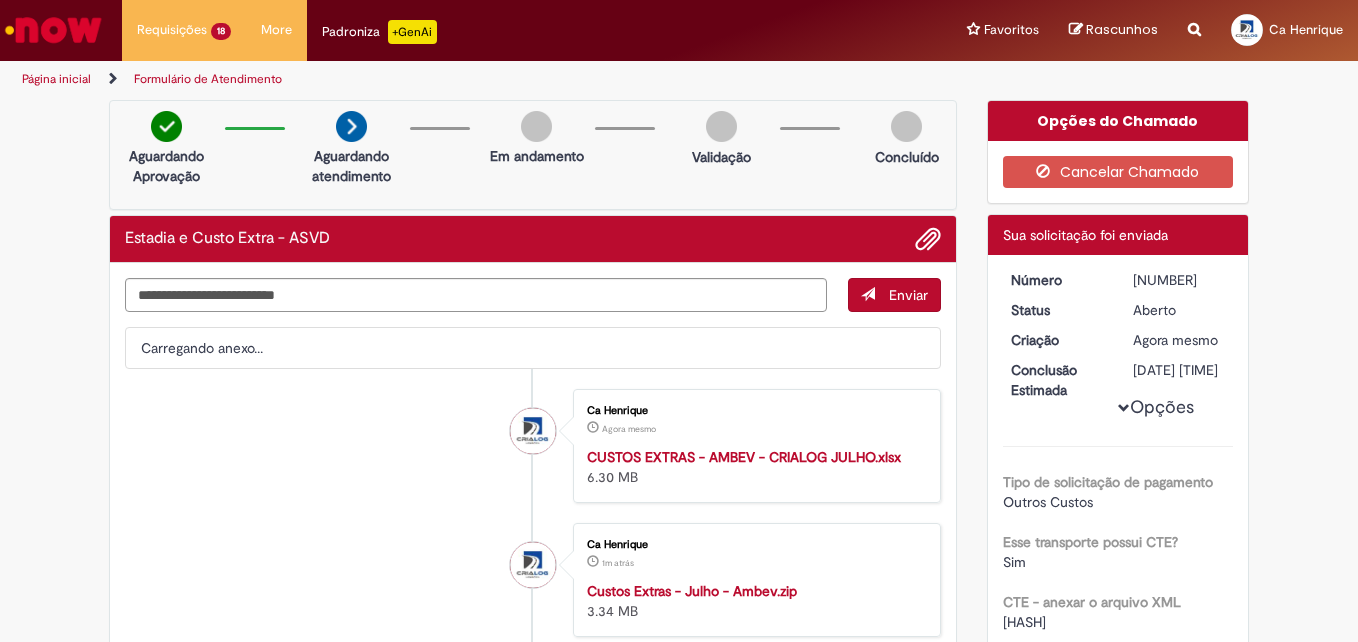 click on "Enviar" at bounding box center [894, 295] 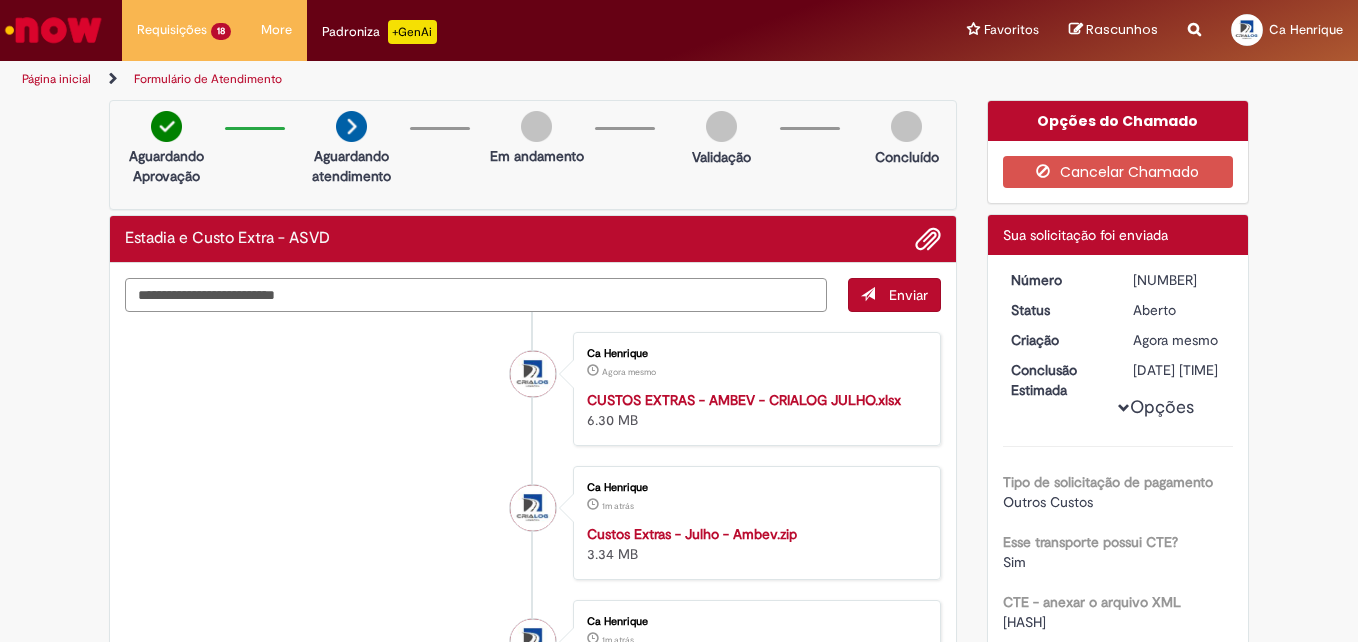 click at bounding box center (476, 295) 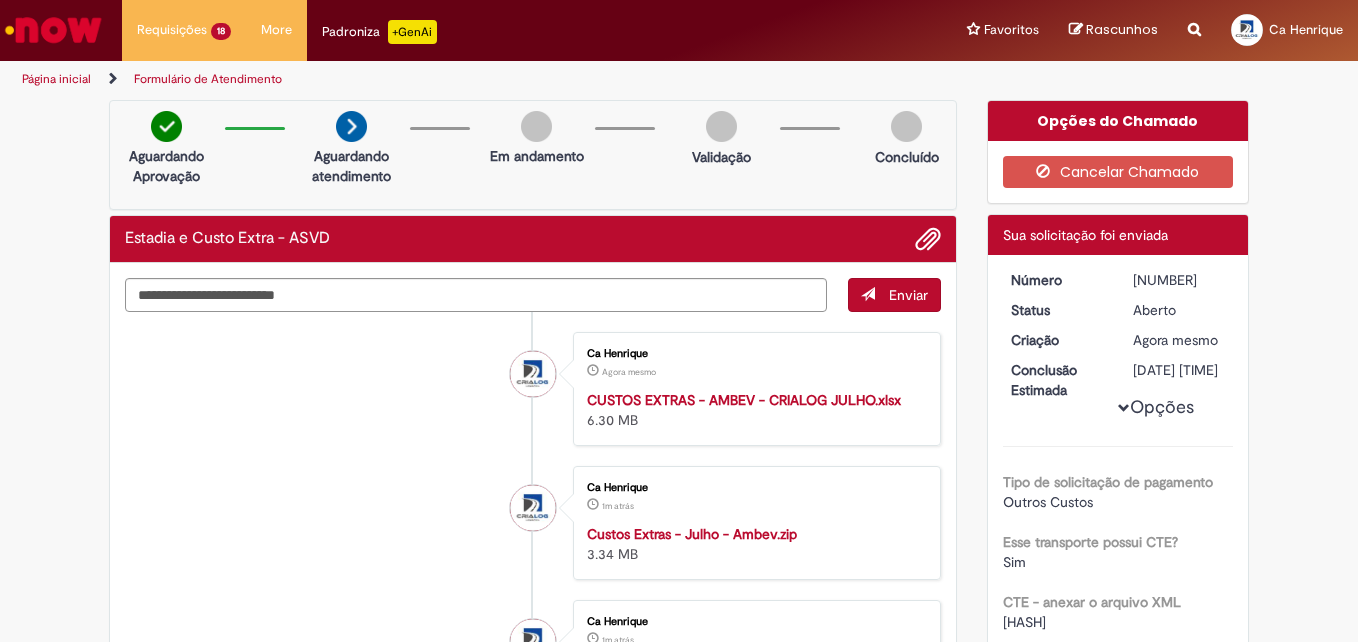 click on "Ca Henrique
Agora mesmo Agora mesmo
CUSTOS EXTRAS - AMBEV - CRIALOG JULHO.xlsx  6.30 MB
Ca Henrique
1m atrás 1m atrás
Custos Extras - Julho - Ambev.zip  3.34 MB" at bounding box center [533, 295] 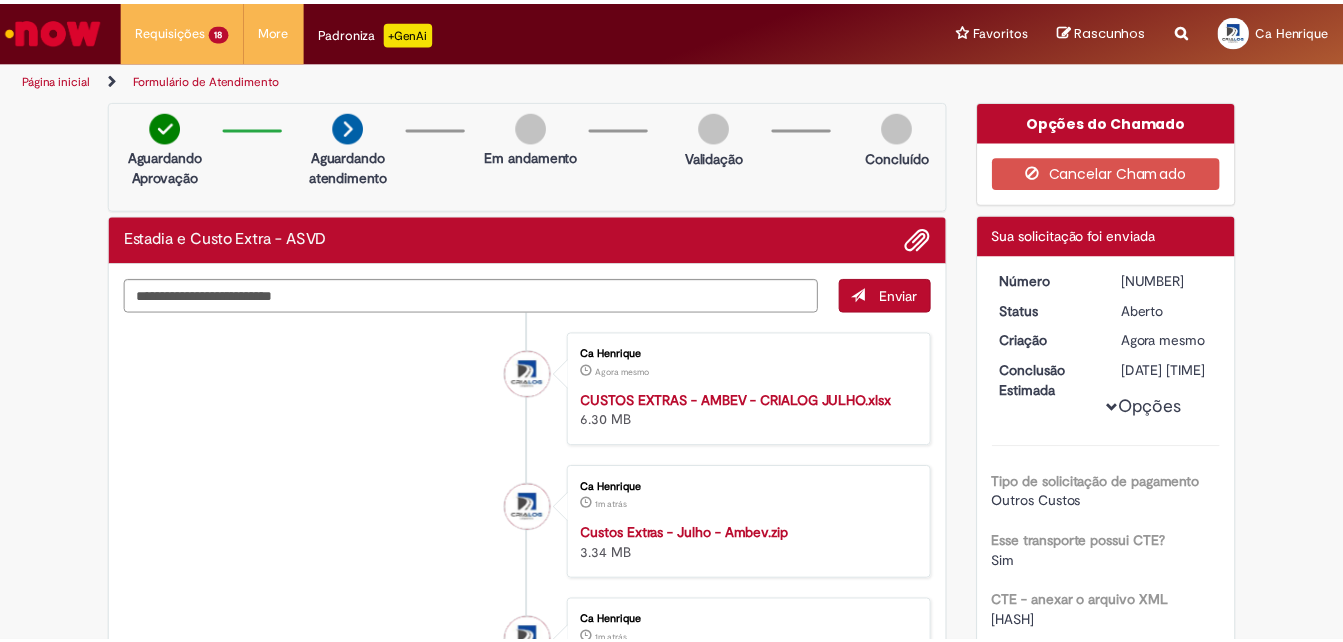 scroll, scrollTop: 30, scrollLeft: 0, axis: vertical 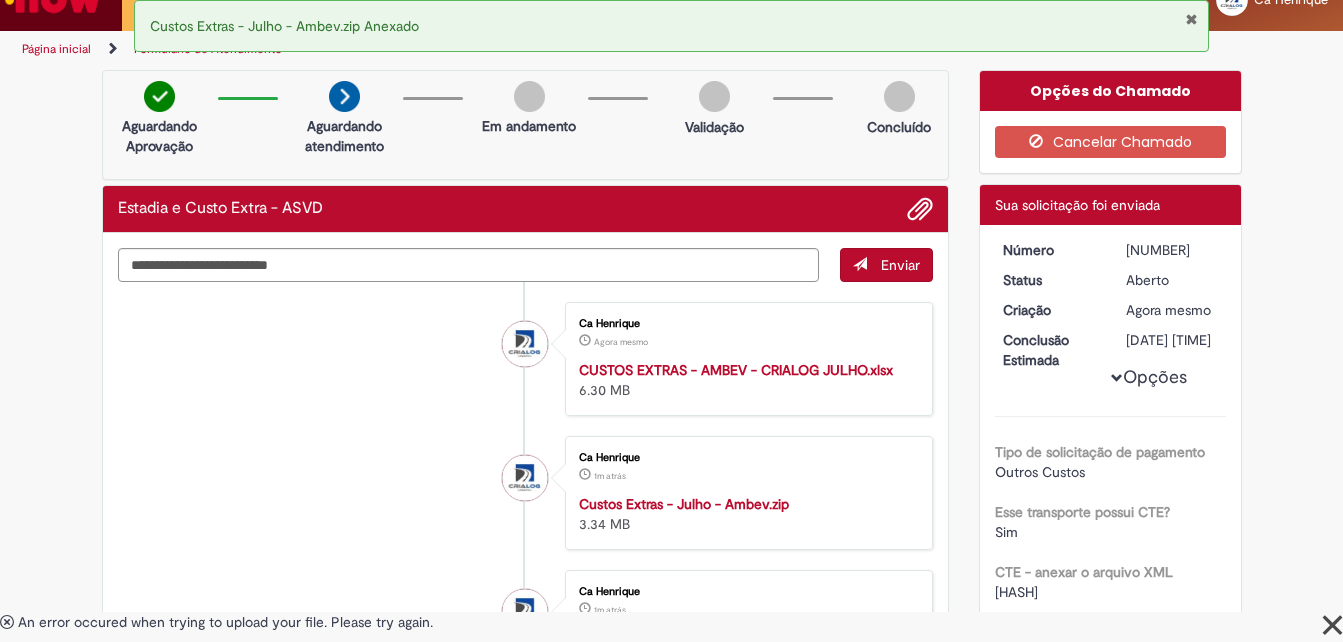 type 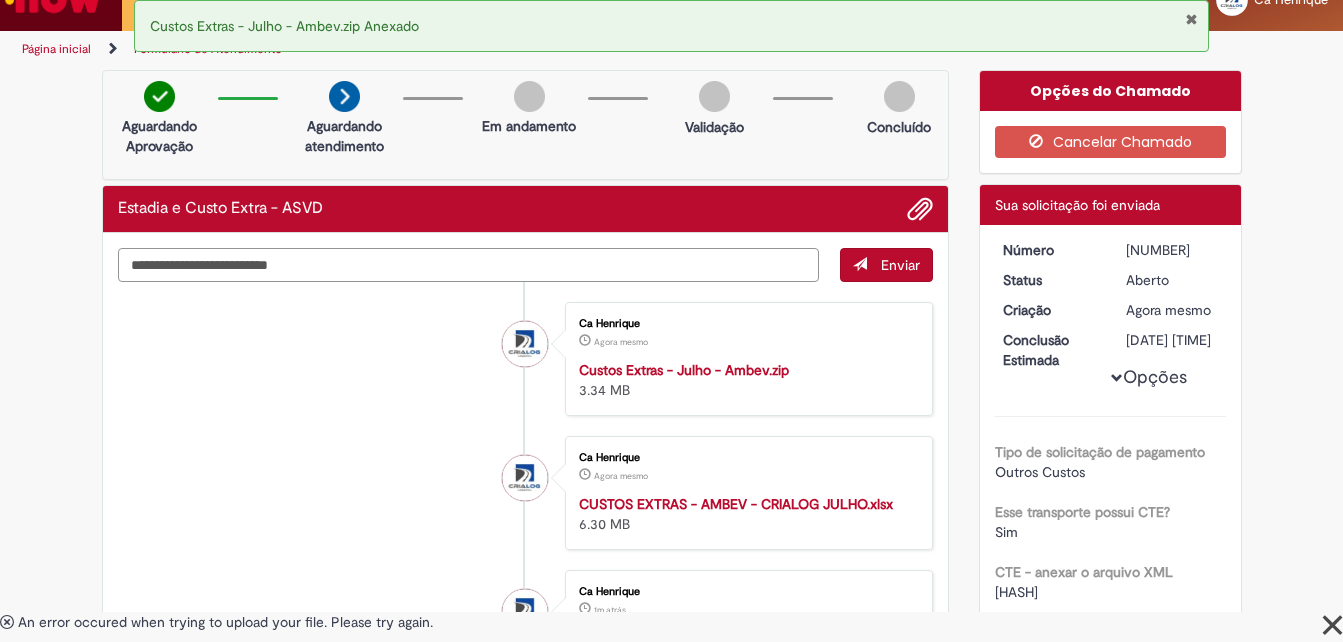 click at bounding box center [469, 265] 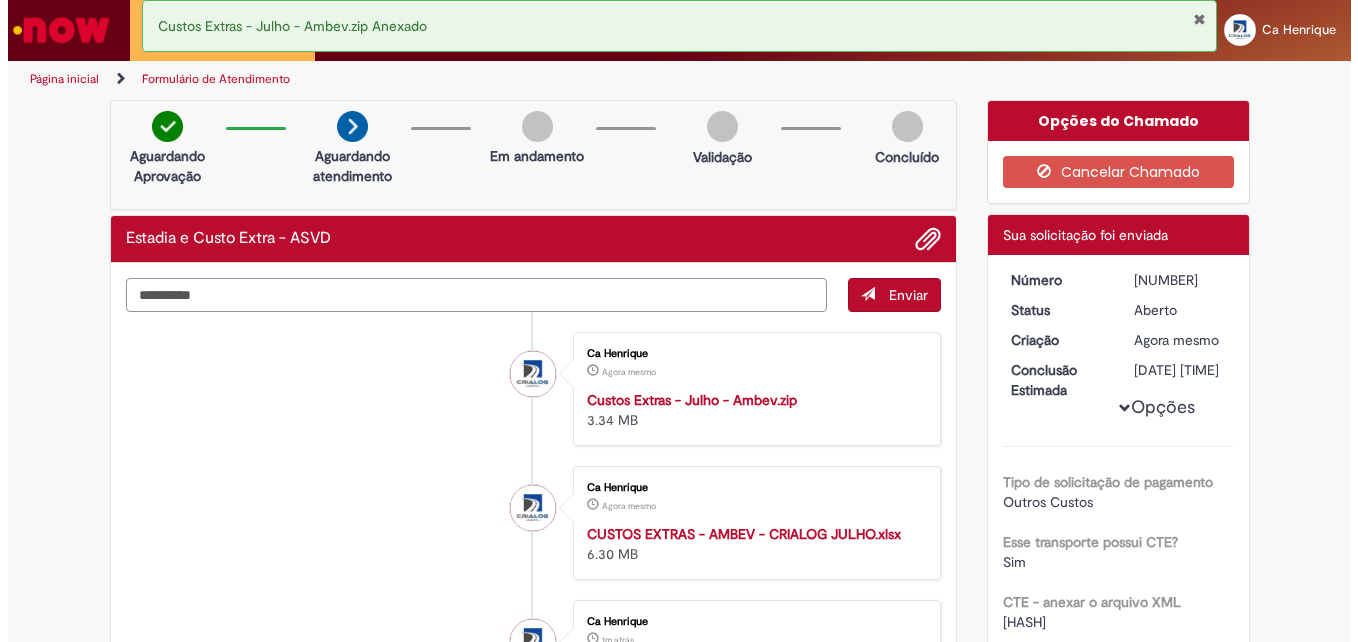 scroll, scrollTop: 0, scrollLeft: 0, axis: both 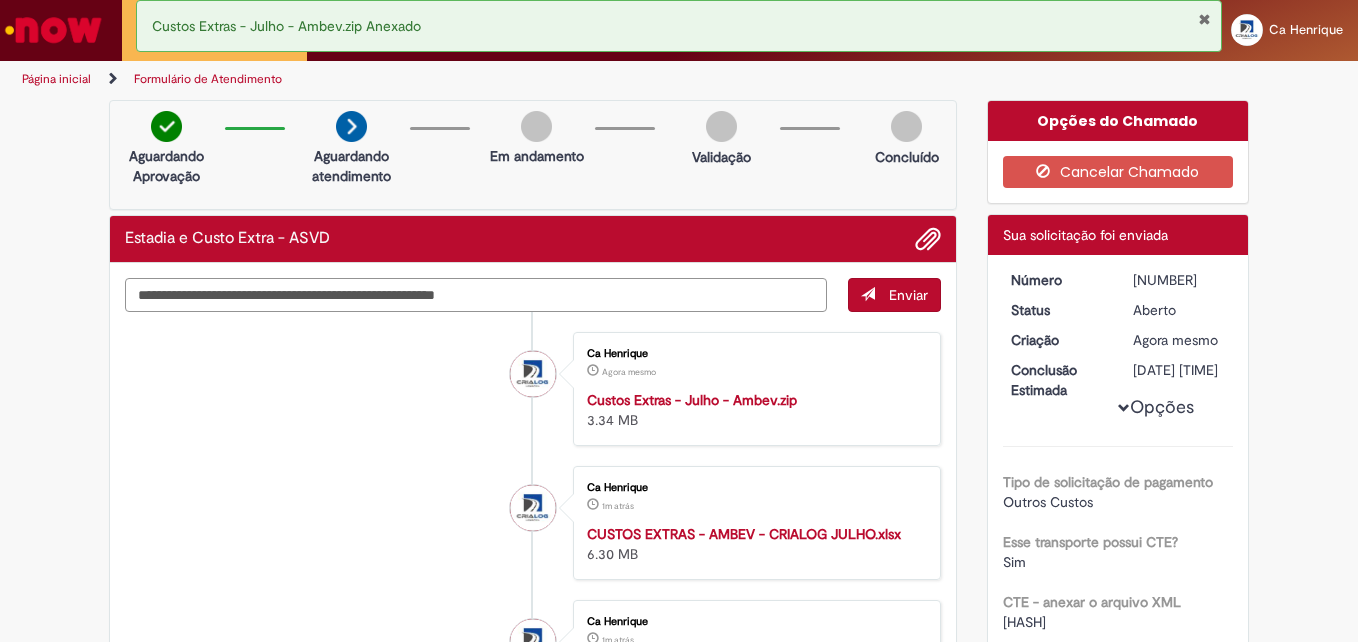 type on "**********" 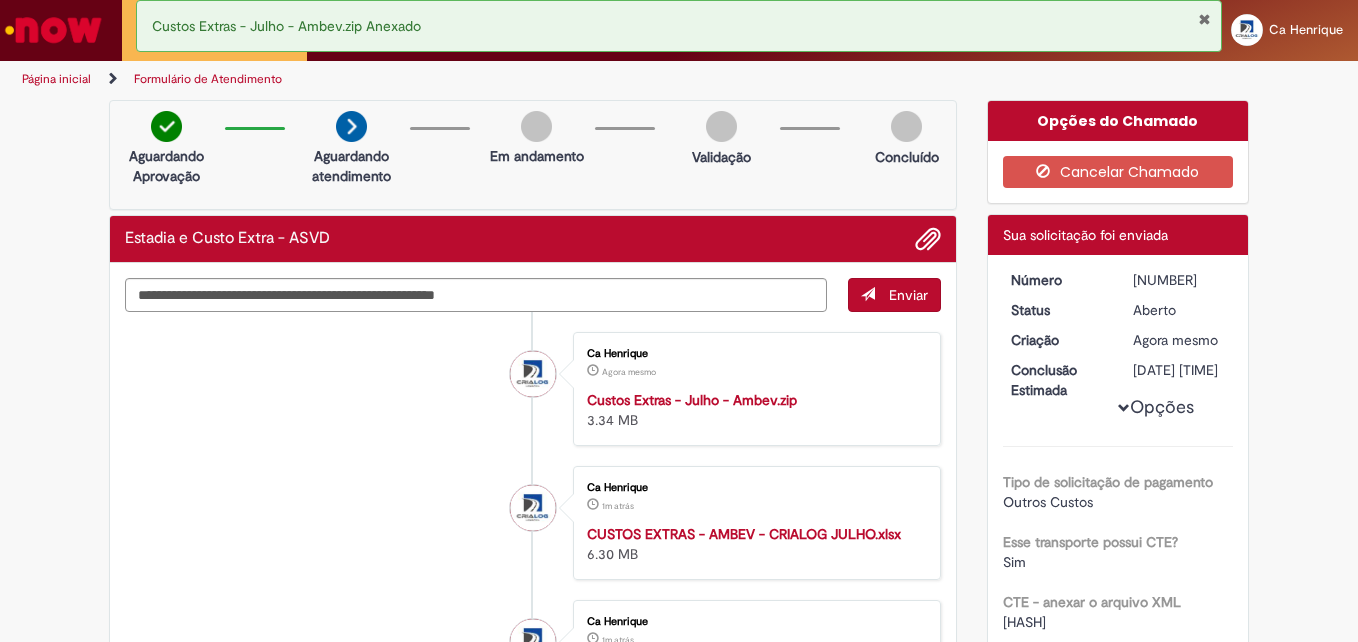 type 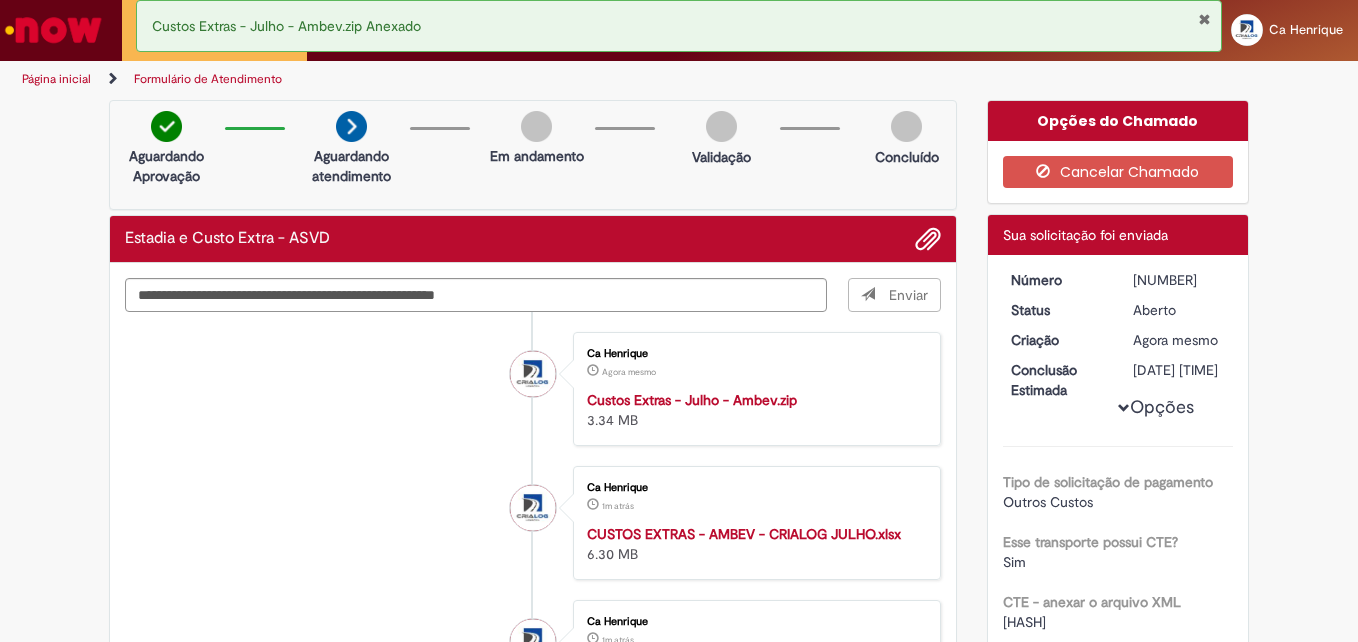 type 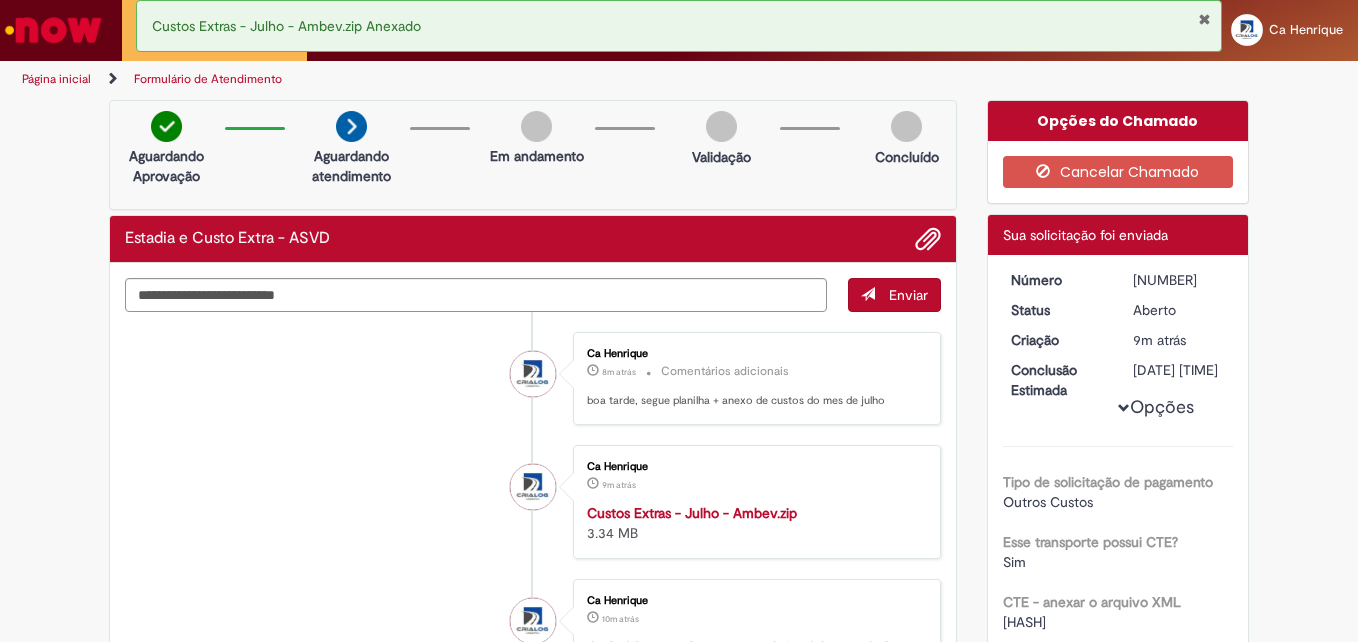 click at bounding box center (1204, 19) 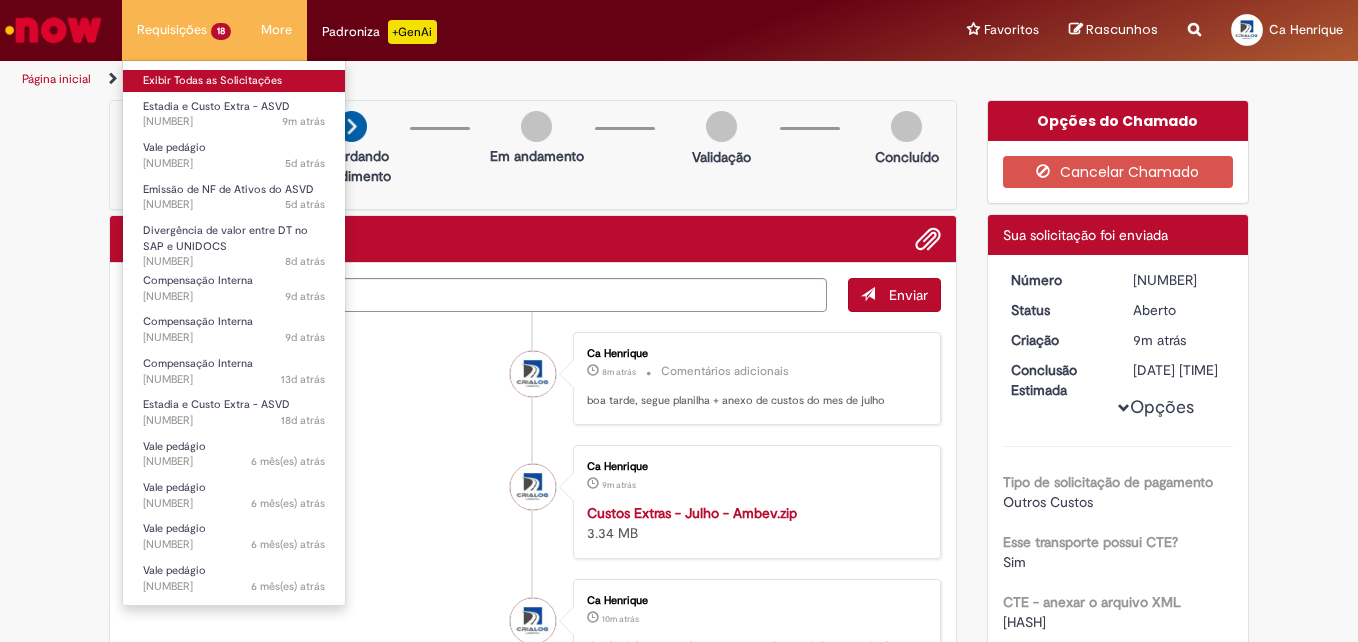 click on "Exibir Todas as Solicitações" at bounding box center [234, 81] 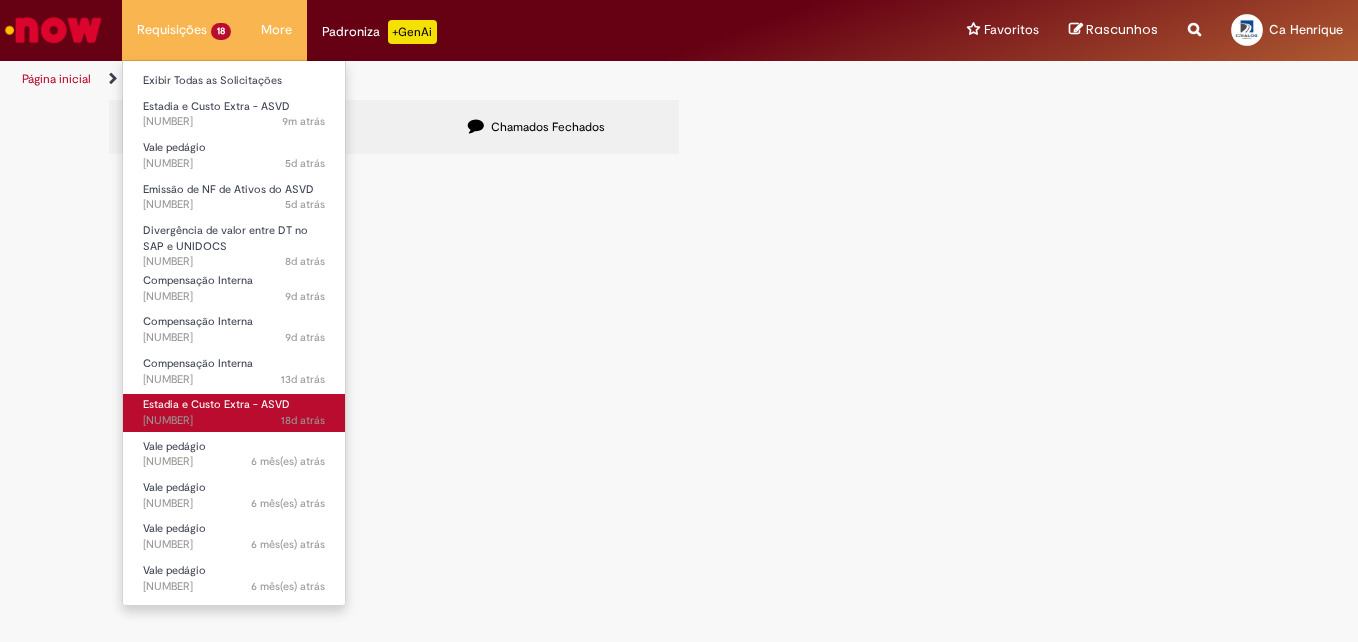 click on "Estadia e Custo Extra - ASVD
18d atrás 18 dias atrás  [NUMBER]" at bounding box center [234, 412] 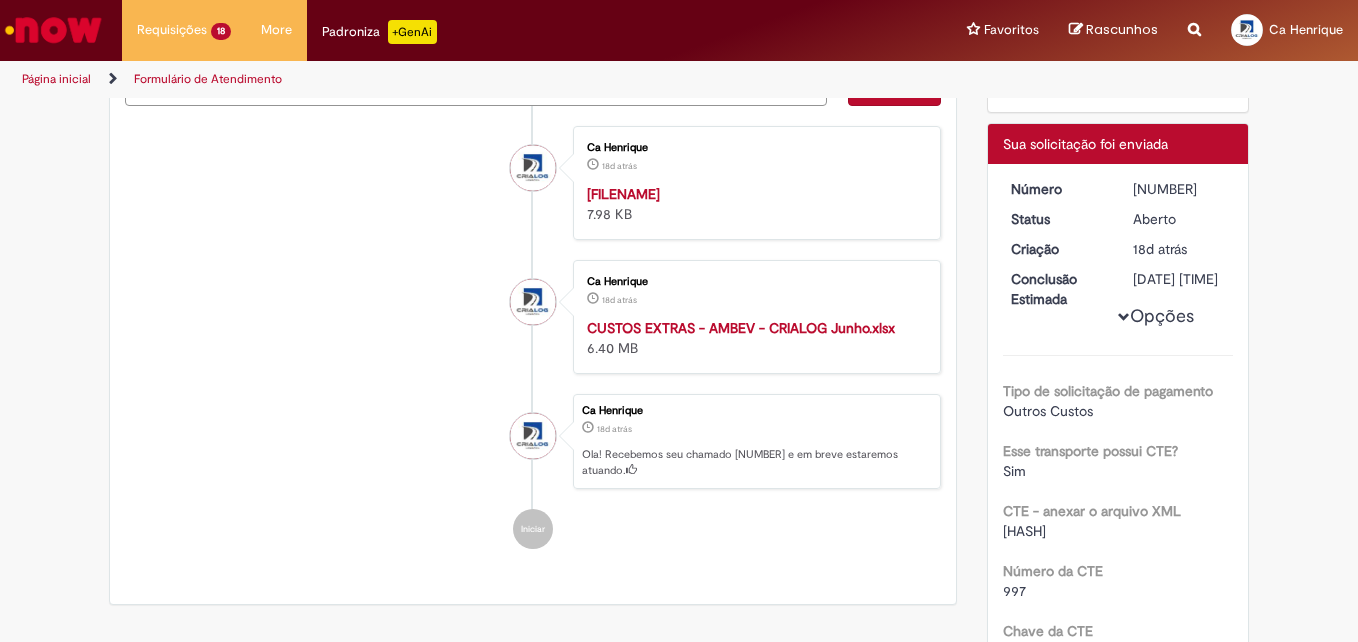 scroll, scrollTop: 0, scrollLeft: 0, axis: both 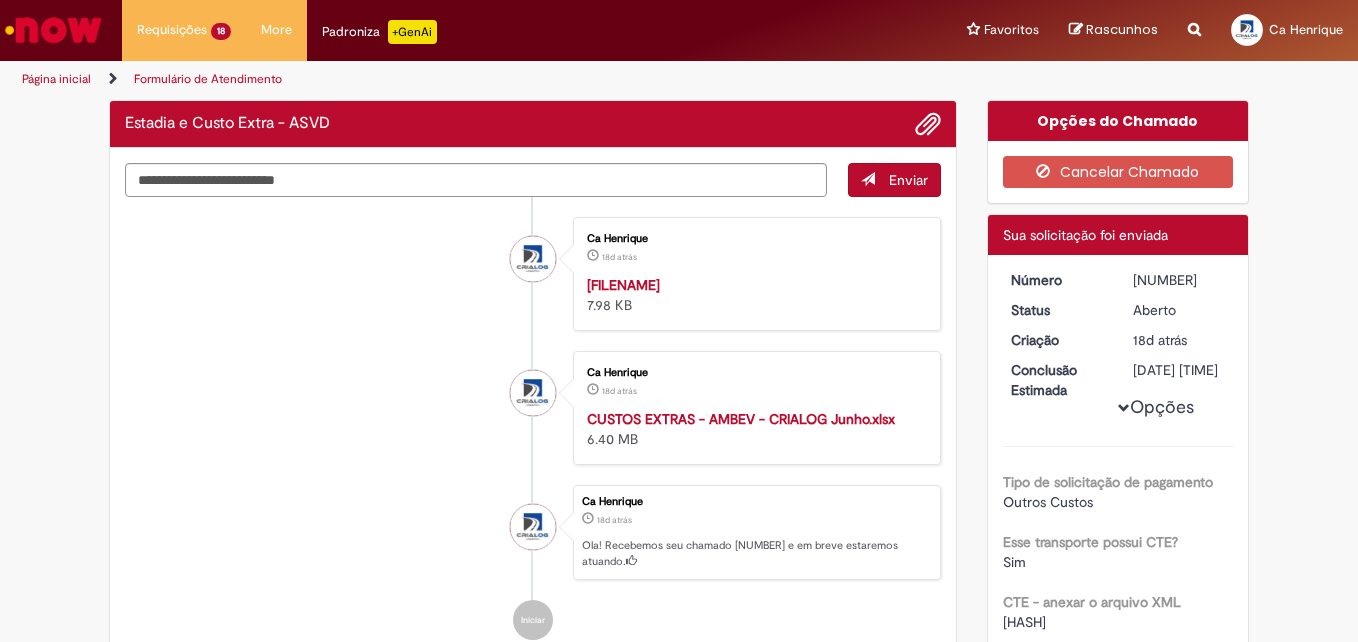 click on "CUSTOS EXTRAS - AMBEV - CRIALOG Junho.xlsx" at bounding box center [741, 419] 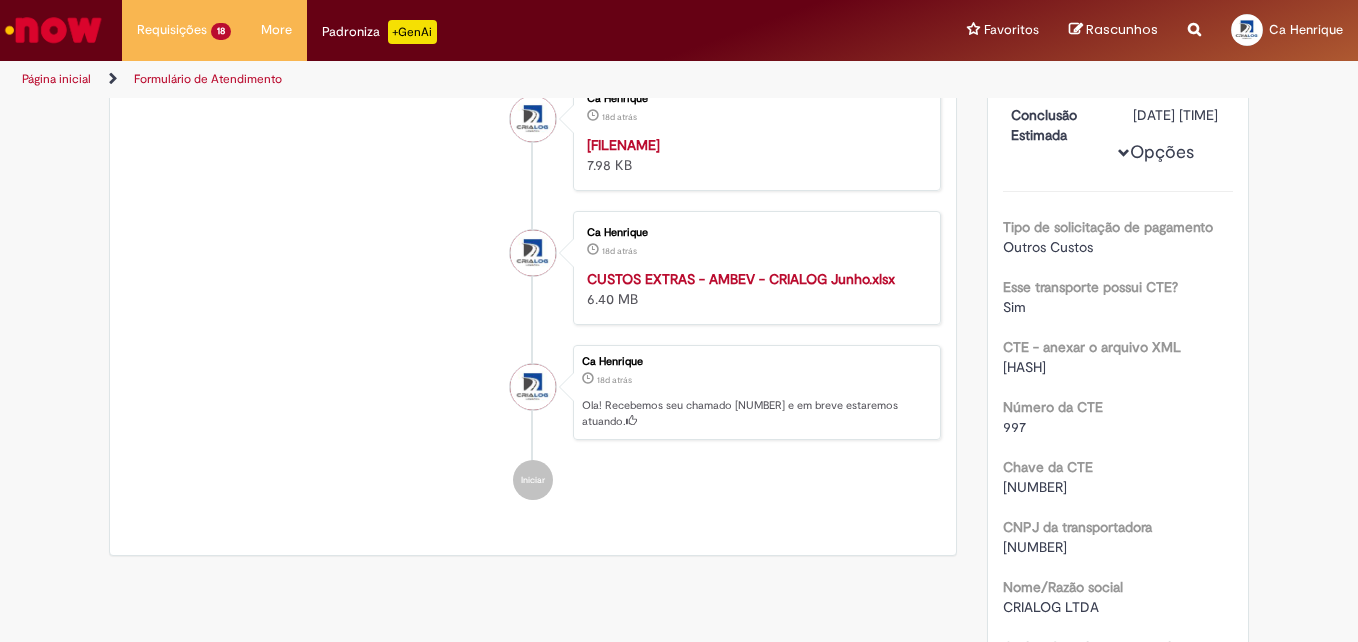 scroll, scrollTop: 300, scrollLeft: 0, axis: vertical 